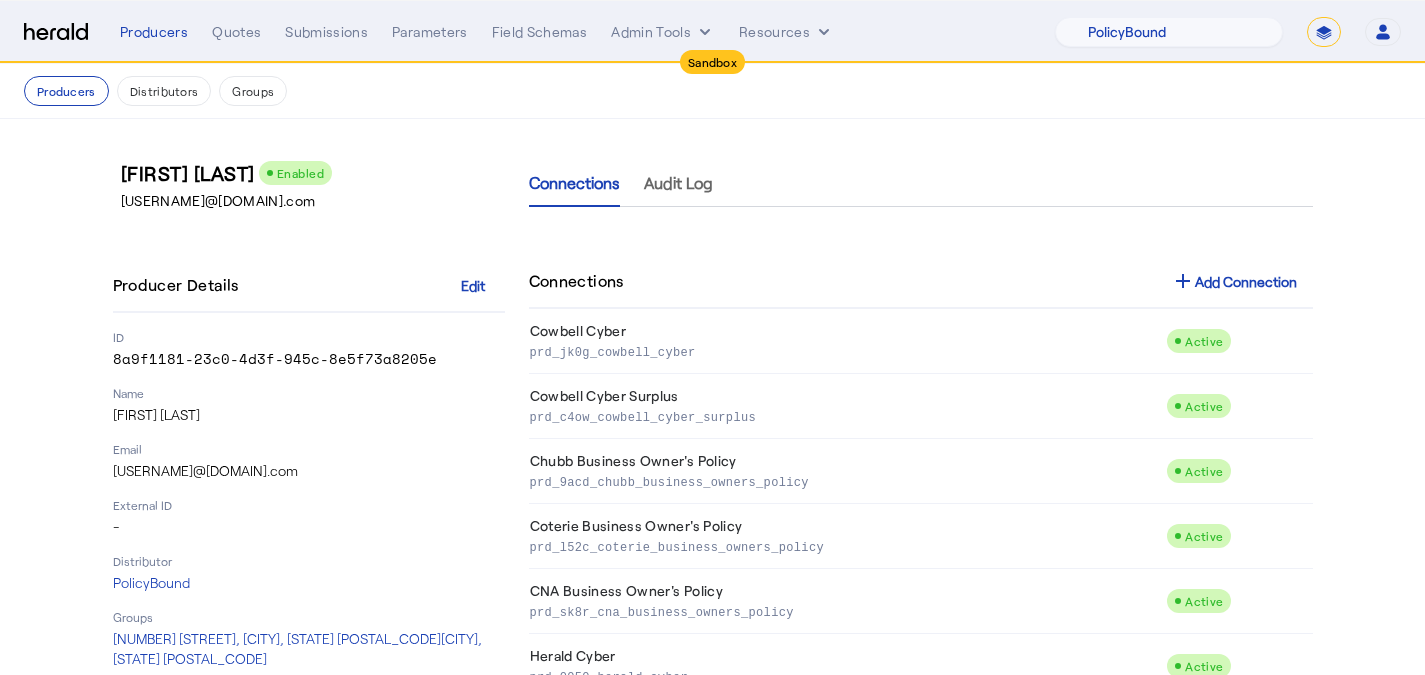 select on "pfm_j7u8_policybound" 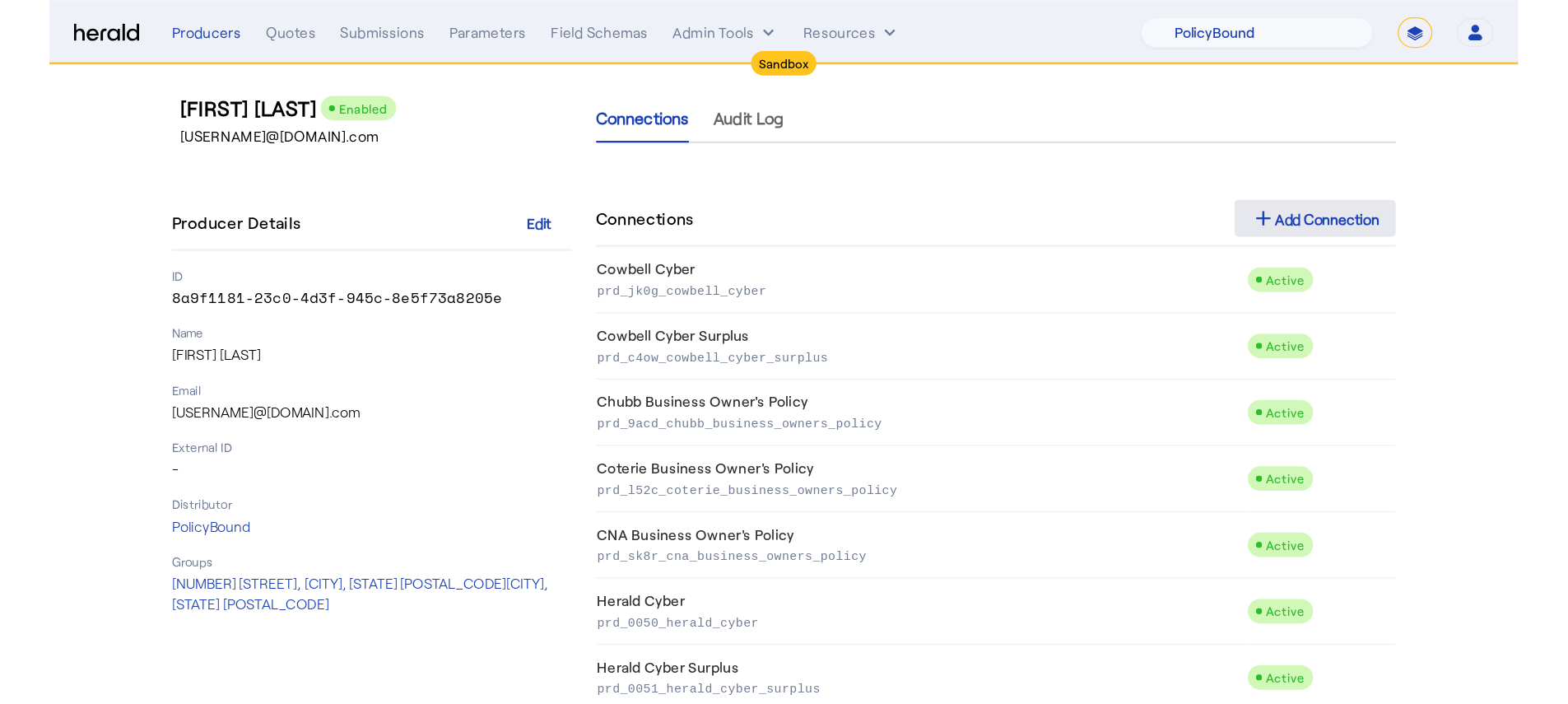 scroll, scrollTop: 0, scrollLeft: 0, axis: both 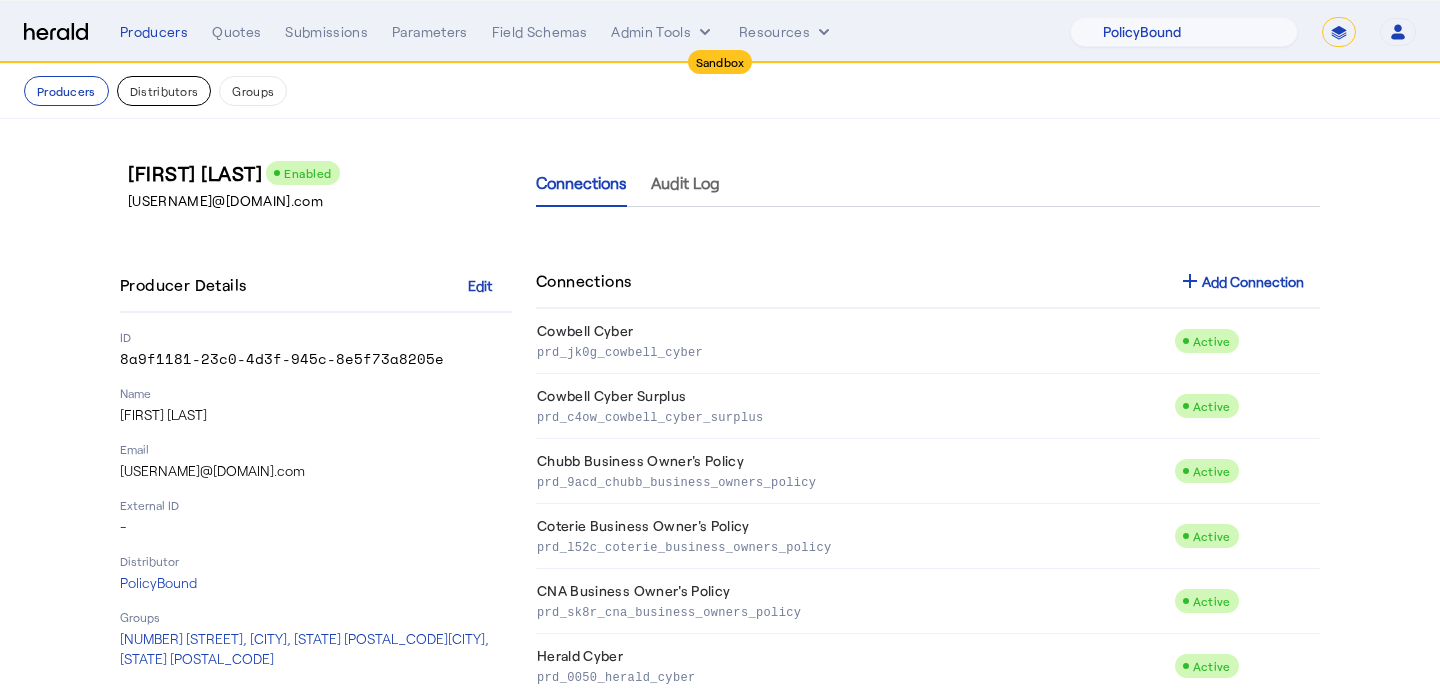 click on "Distributors" at bounding box center (164, 91) 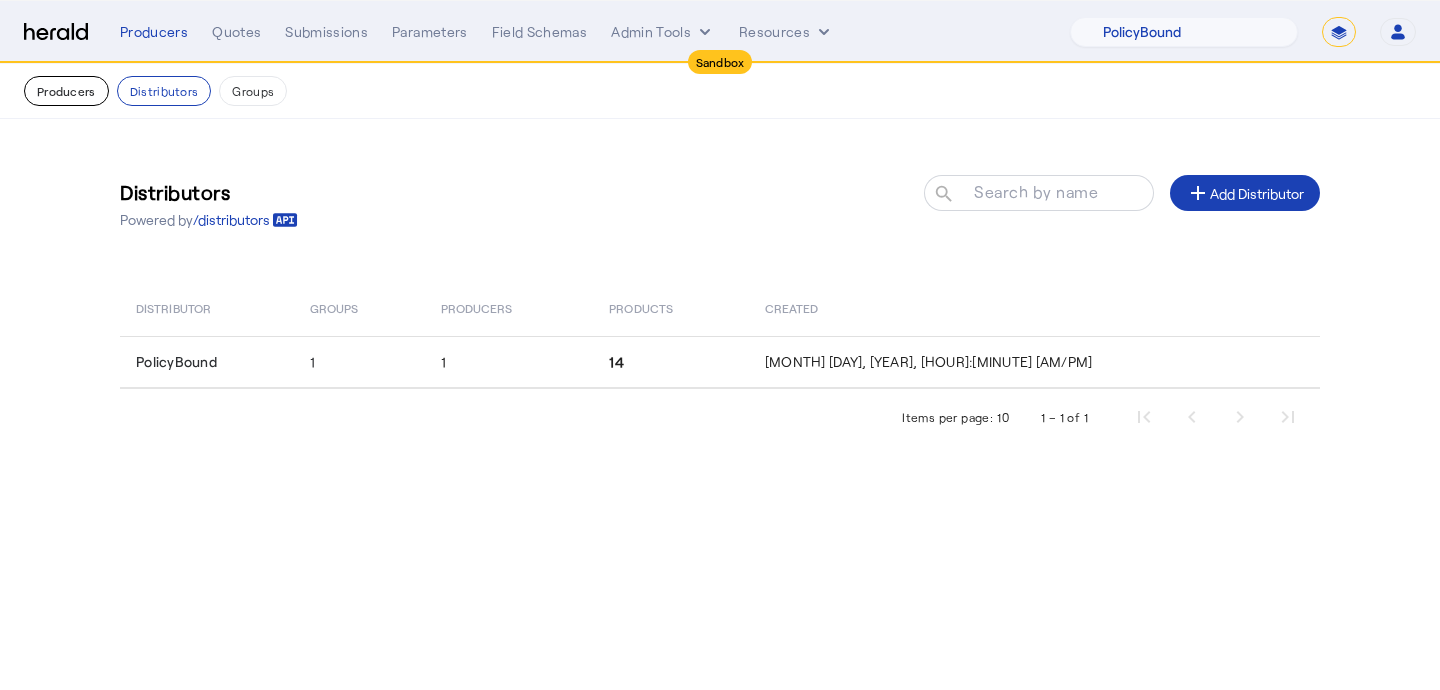 click on "Producers" at bounding box center [66, 91] 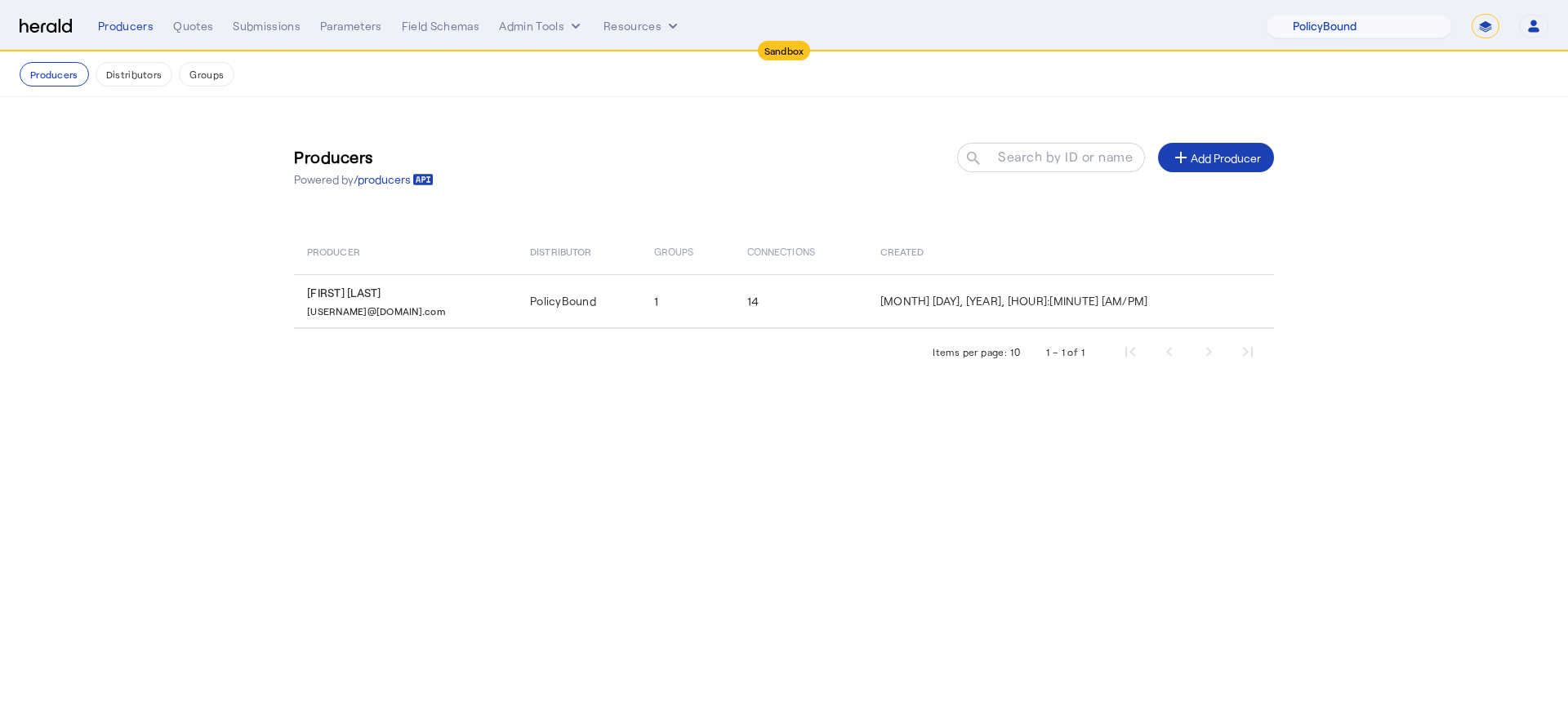 click on "**********" at bounding box center [1486, 26] 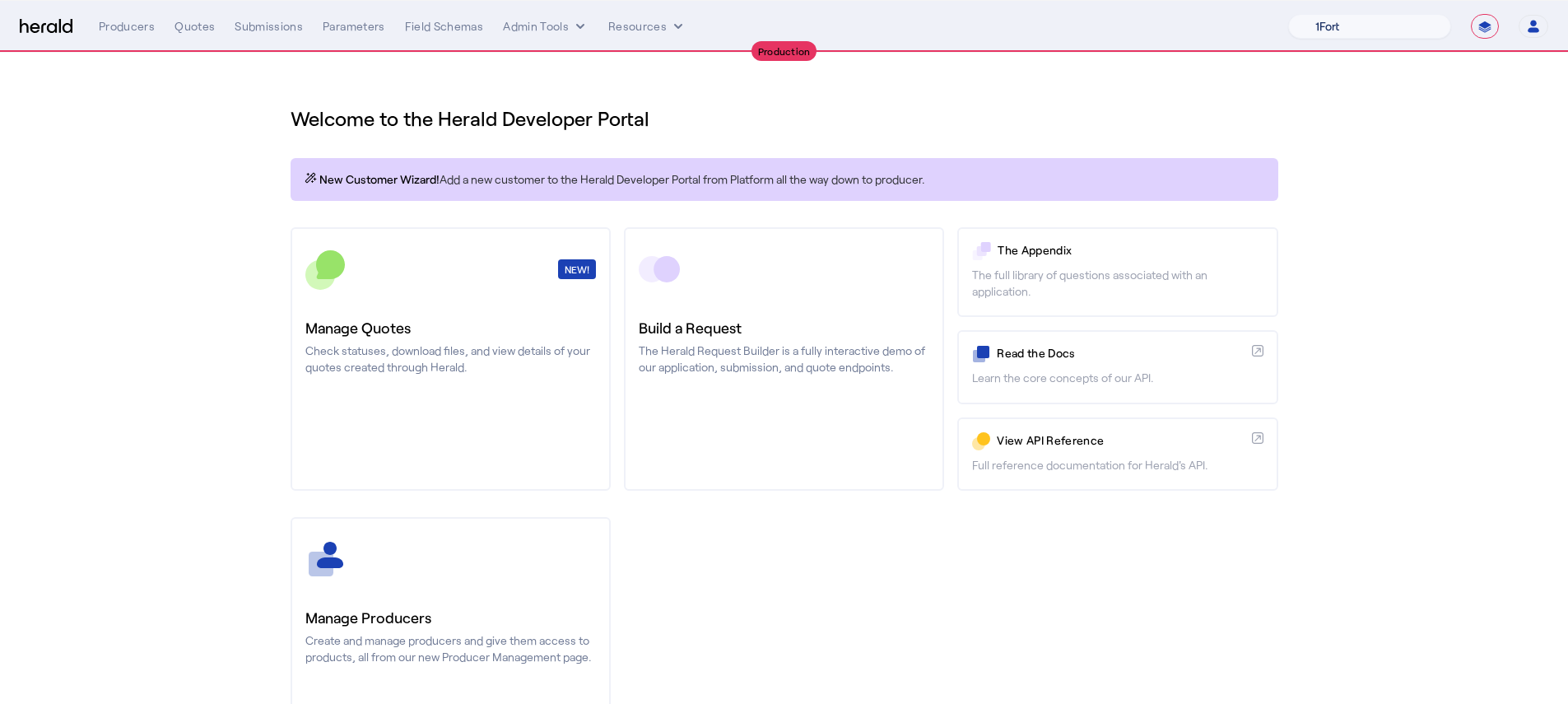 click on "1Fort   Billy   BindHQ   Bunker   CRC   Campus Coverage   Citadel   Fifthwall   Flow Specialty (Capitola)   Founder Shield   Growthmill   HIB Marketplace   HeraldAPI   Layr   Limit   Marsh   QuoteWell   Sayata Labs   Semsee   Stere   USI   Vouch   Zywave" at bounding box center (1370, 26) 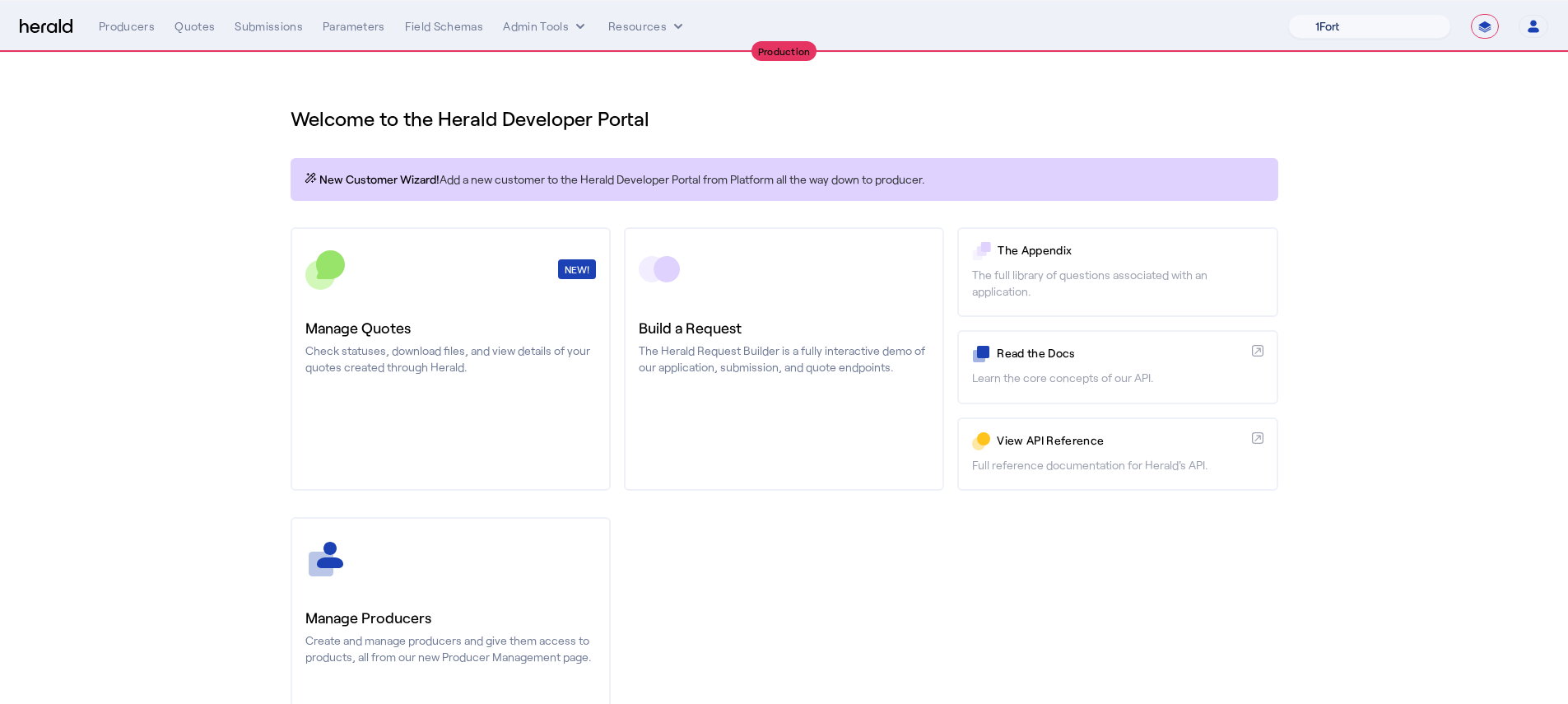 select on "pfm_z9k1_growthmill" 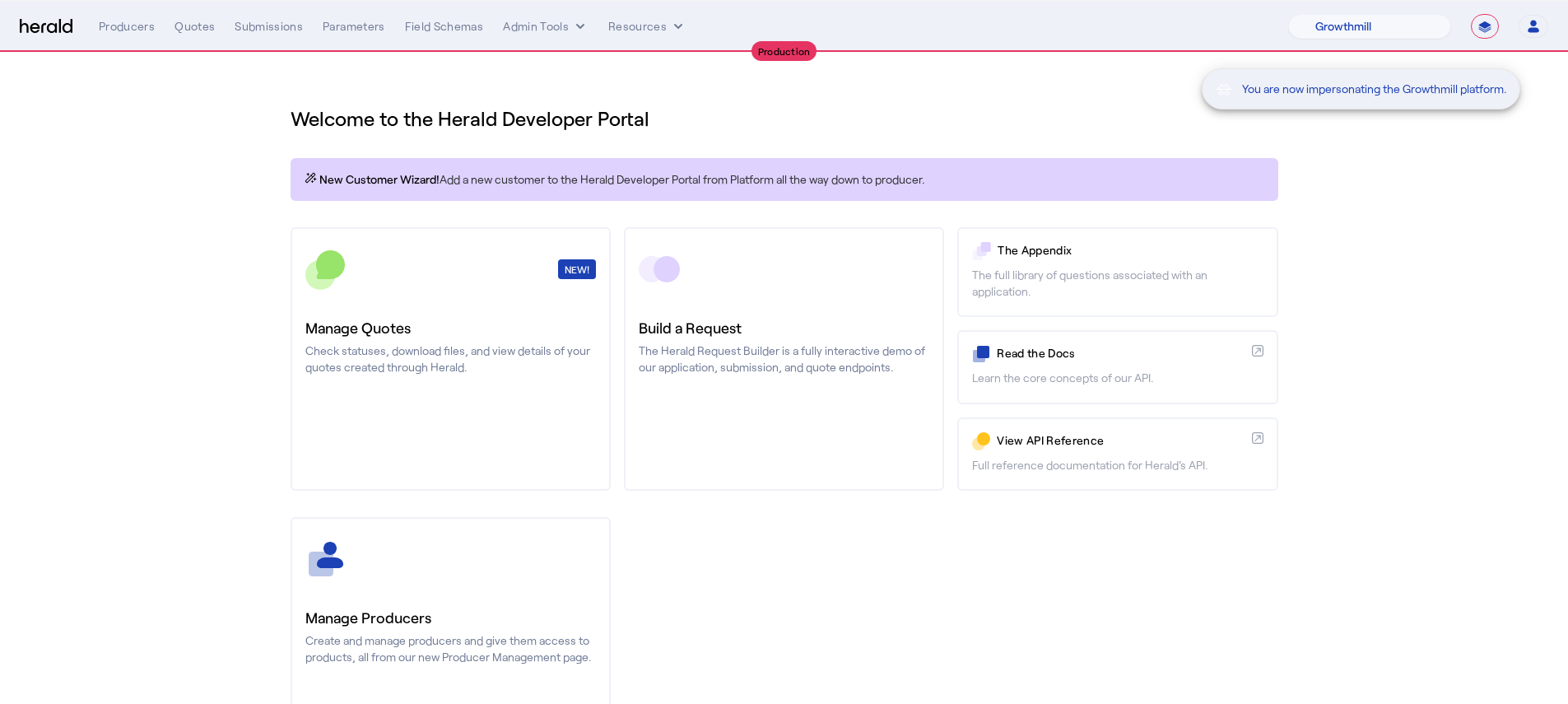 click on "You are now impersonating the Growthmill platform." at bounding box center (784, 352) 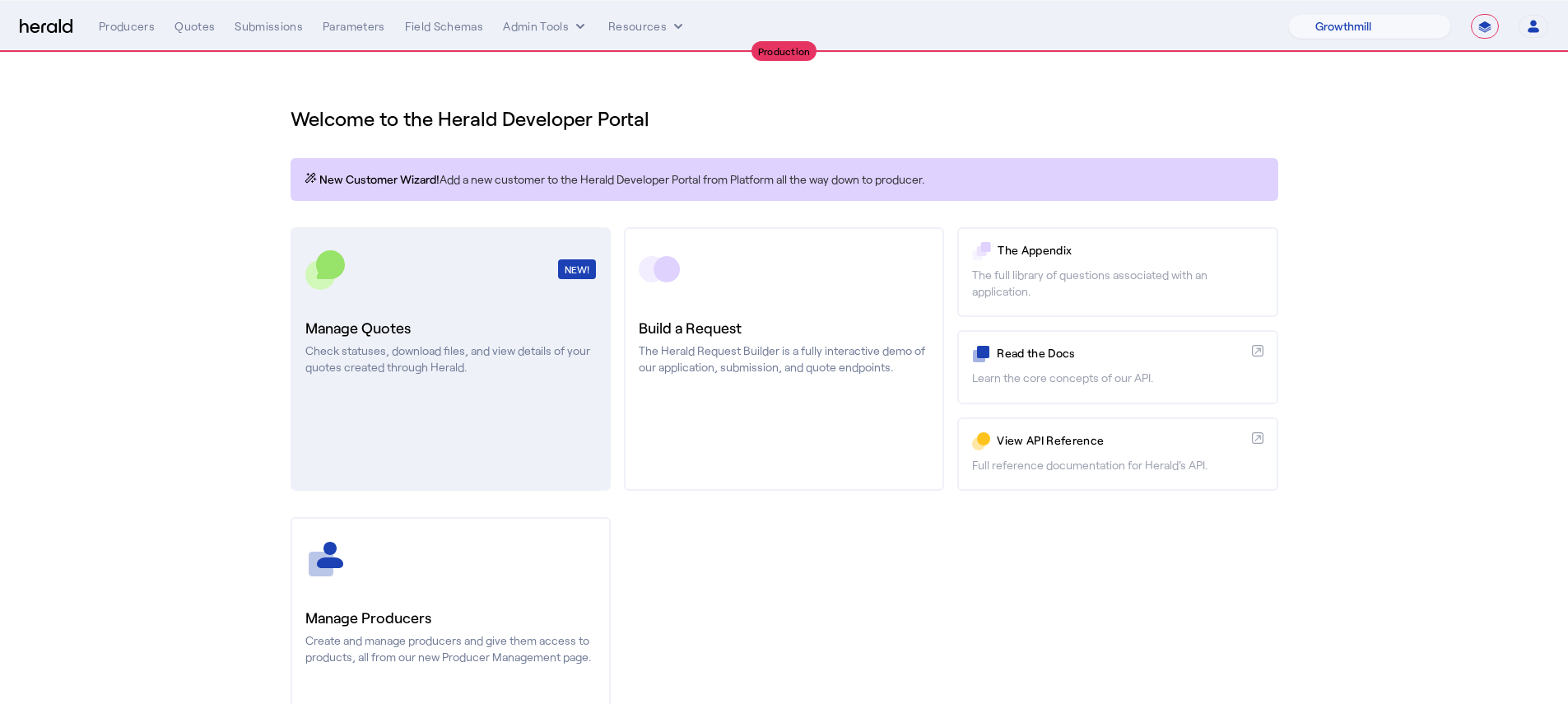 click on "Manage Quotes" 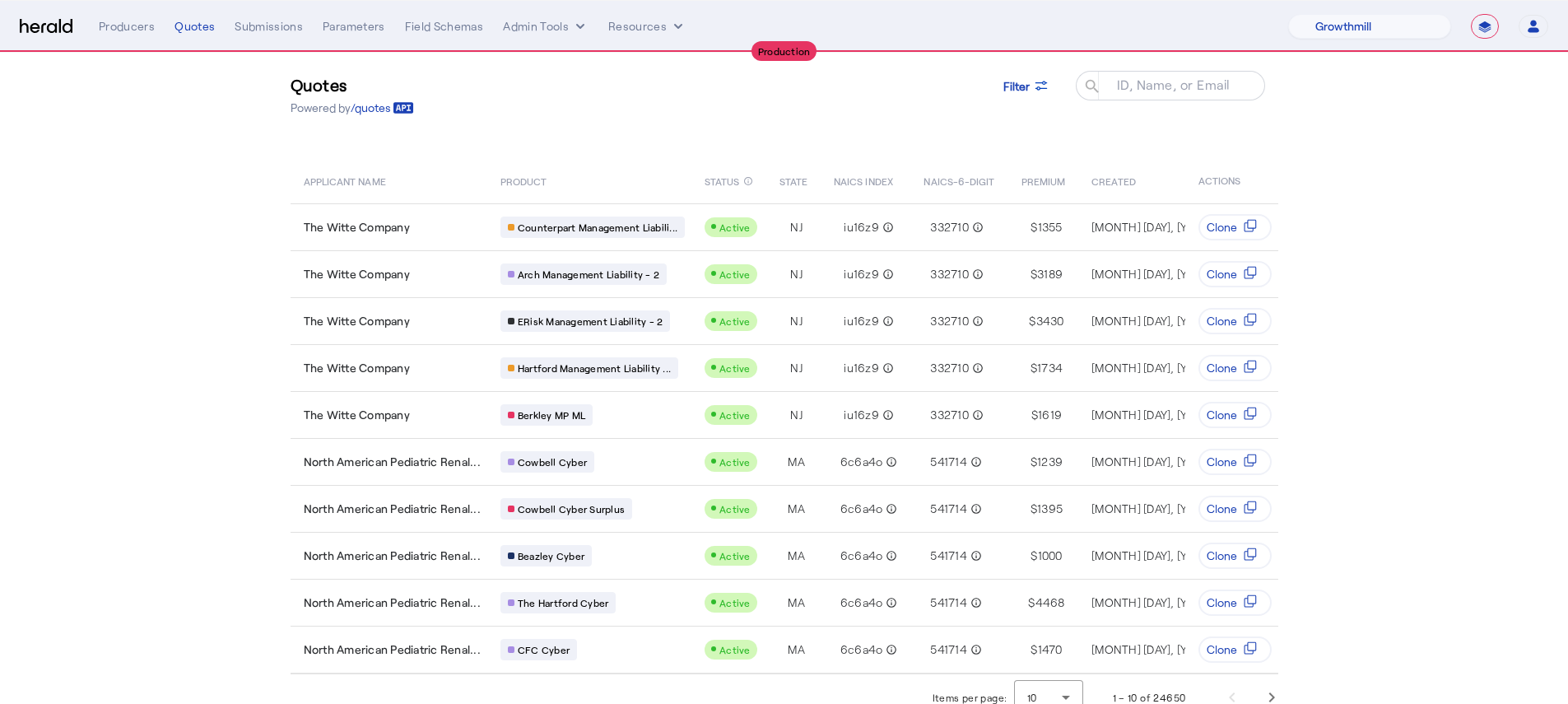 scroll, scrollTop: 57, scrollLeft: 0, axis: vertical 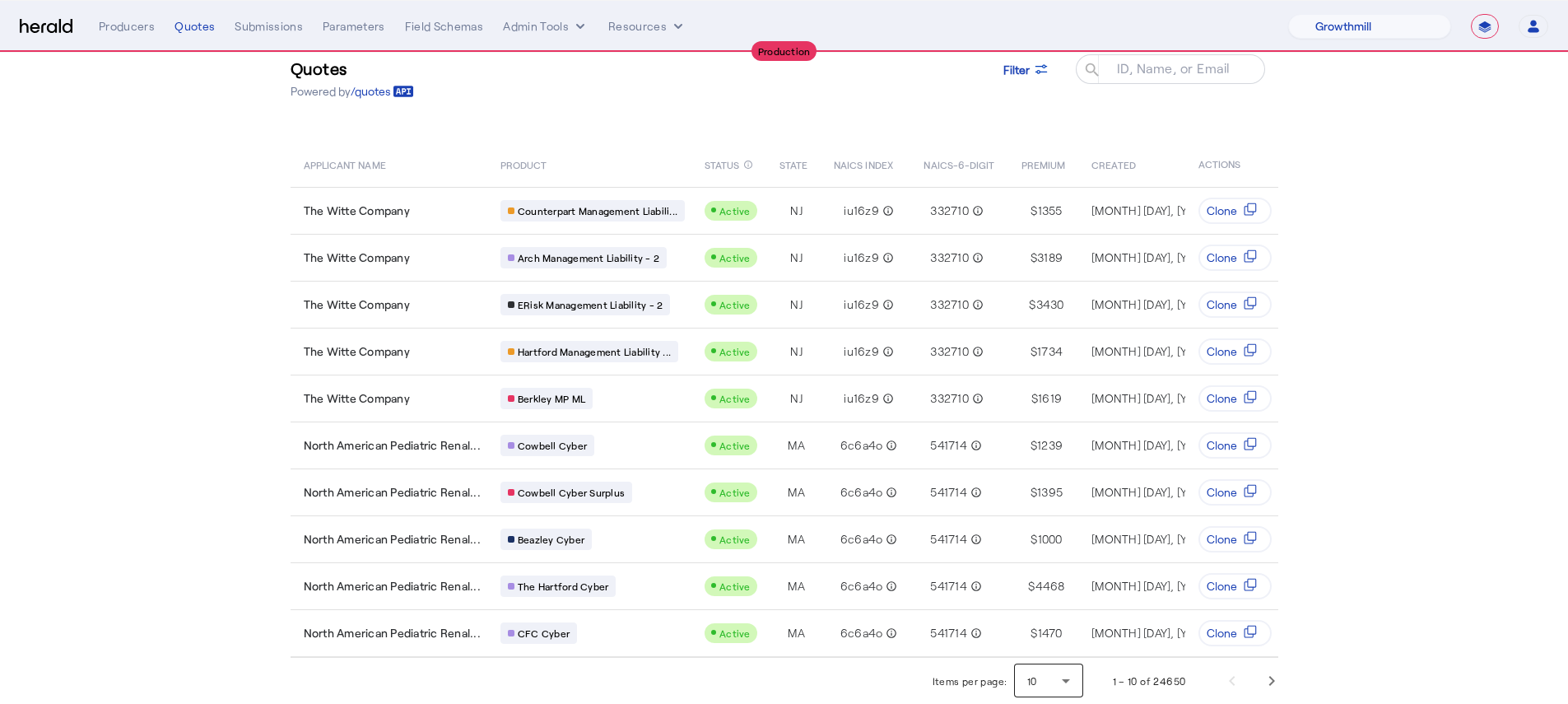 click 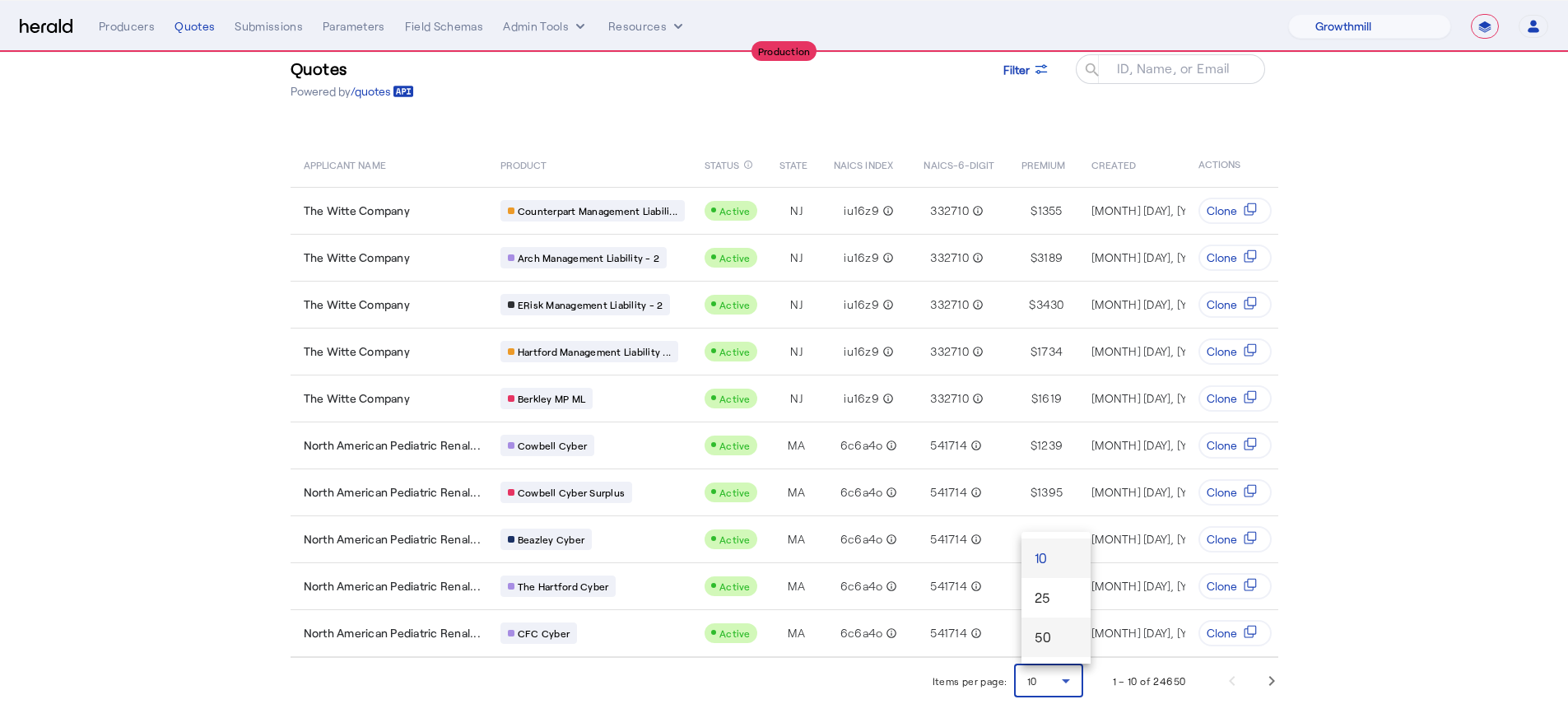 click on "50" at bounding box center [1056, 637] 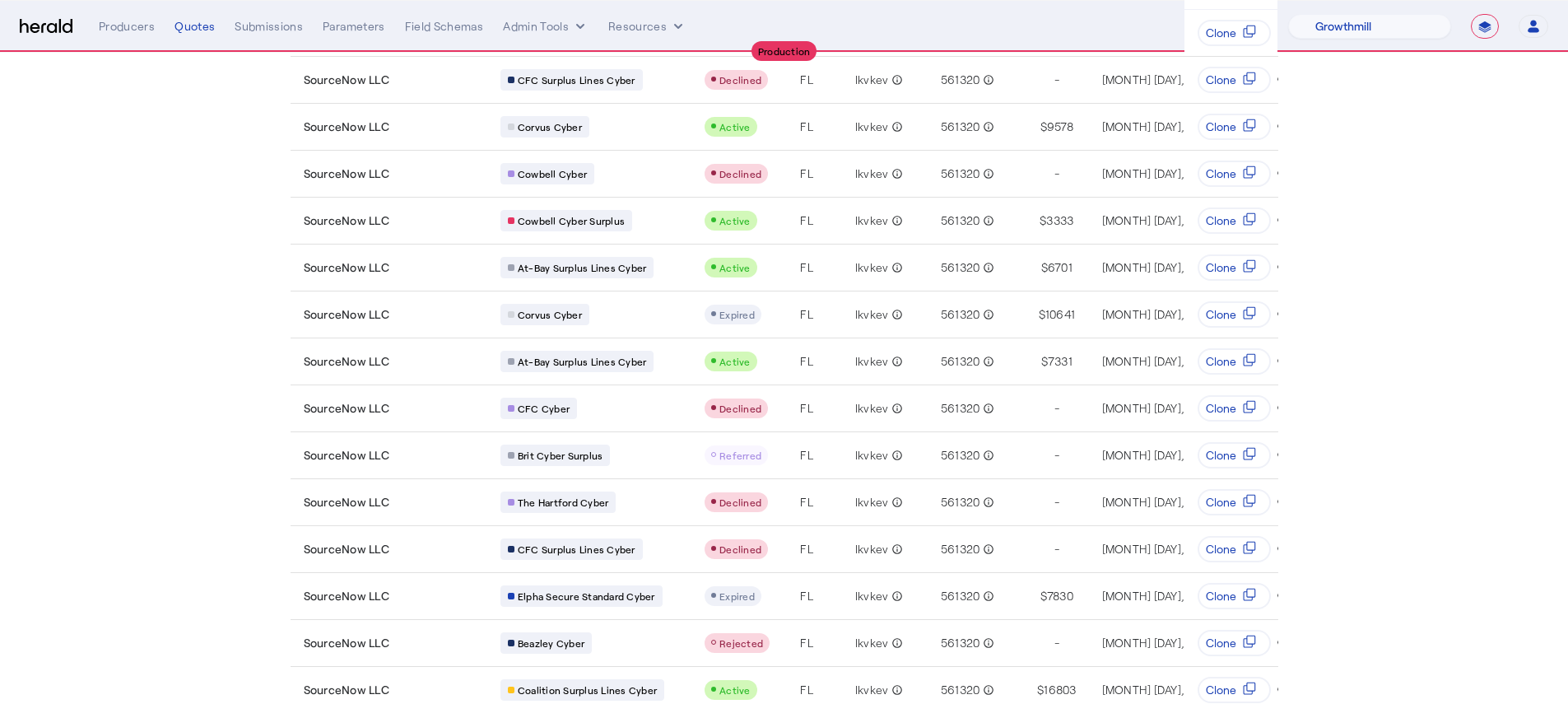 scroll, scrollTop: 1934, scrollLeft: 0, axis: vertical 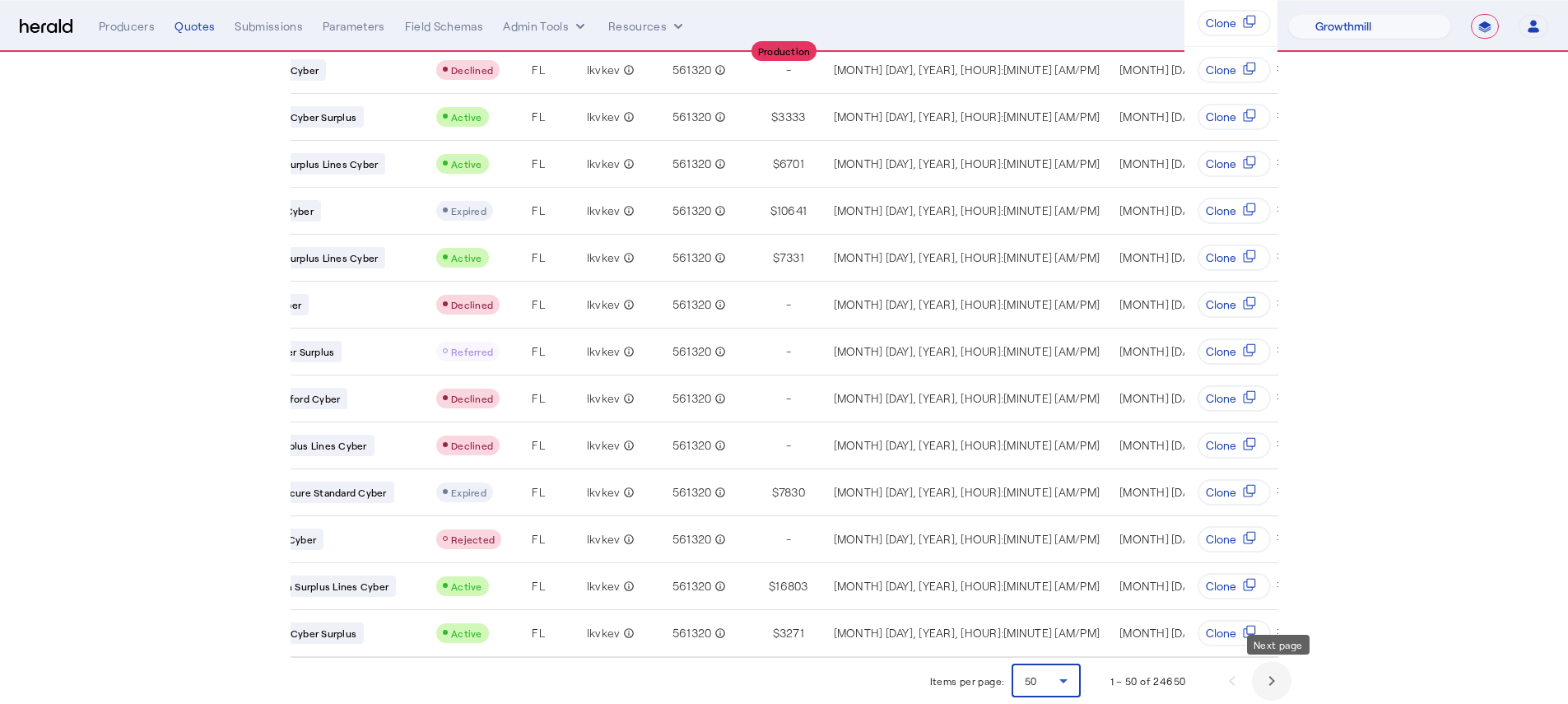 click 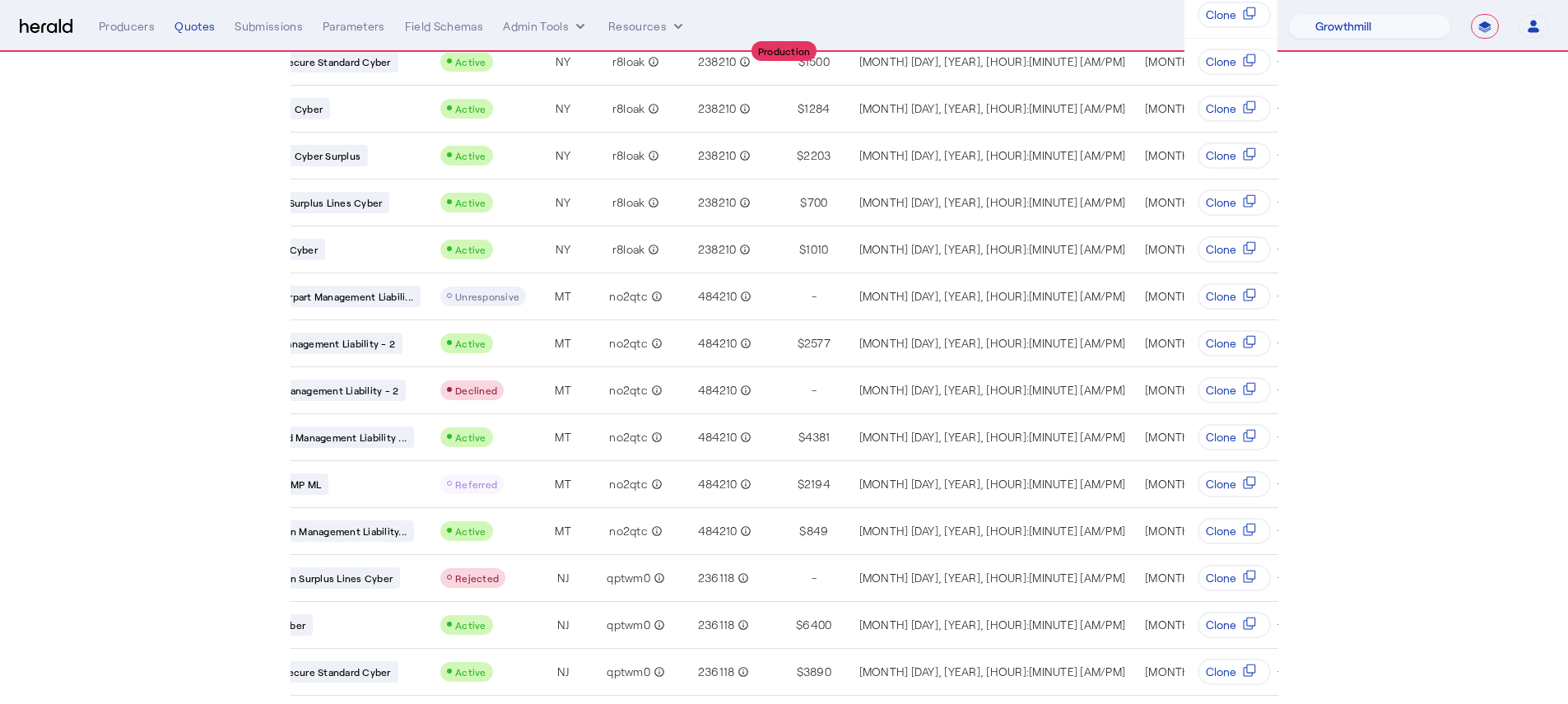 scroll, scrollTop: 991, scrollLeft: 0, axis: vertical 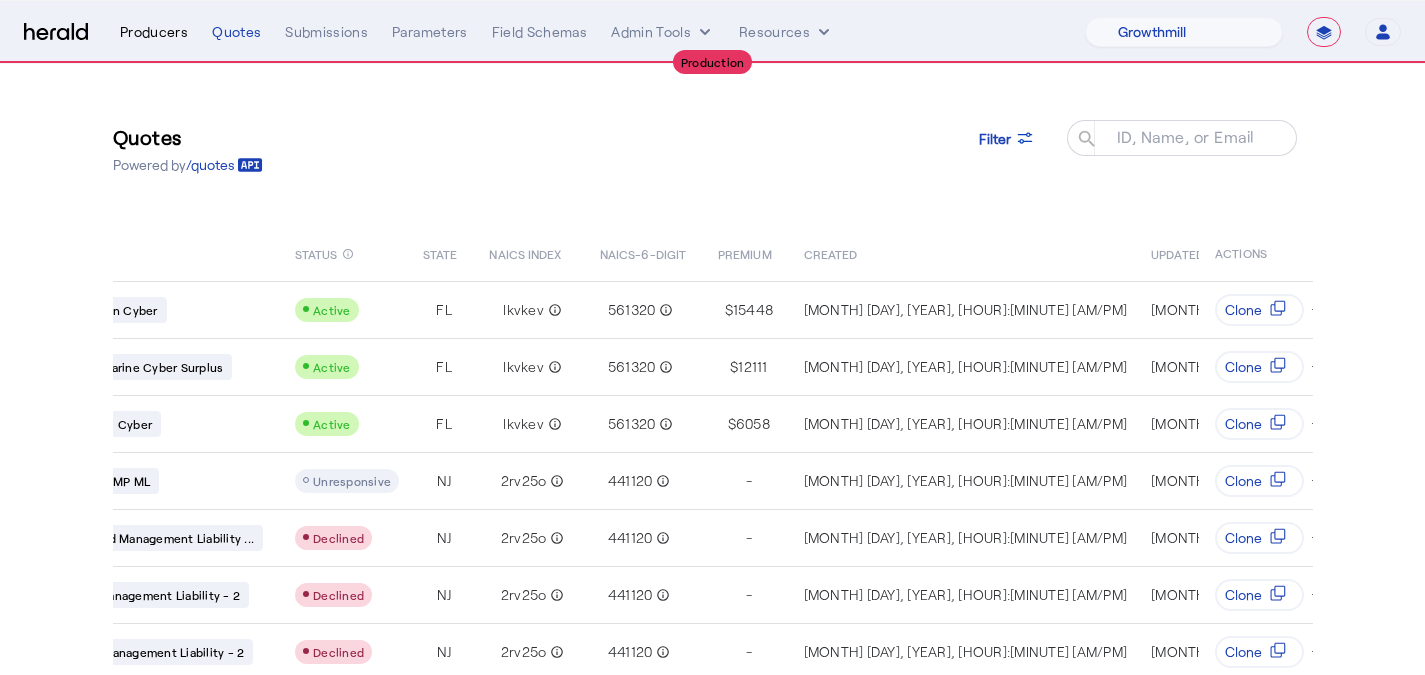 click on "Producers" at bounding box center (154, 32) 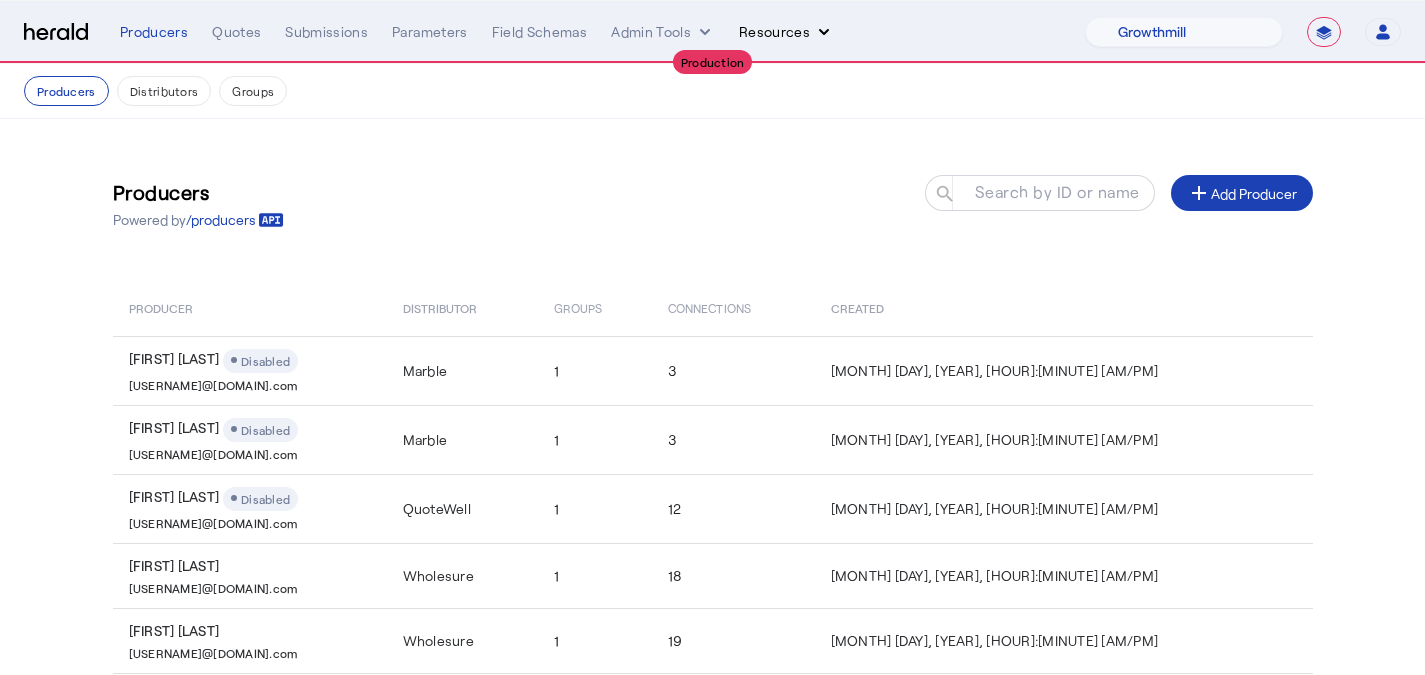 click on "Resources" at bounding box center [786, 32] 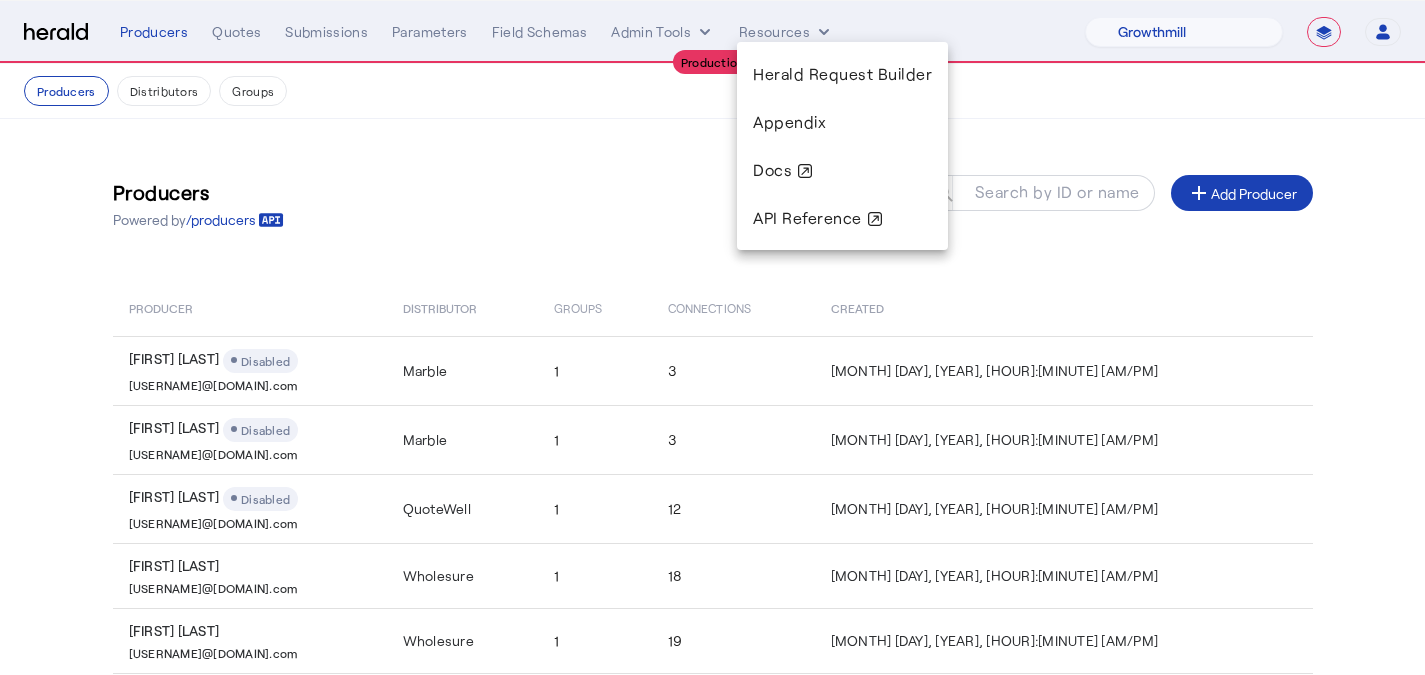 click at bounding box center (712, 337) 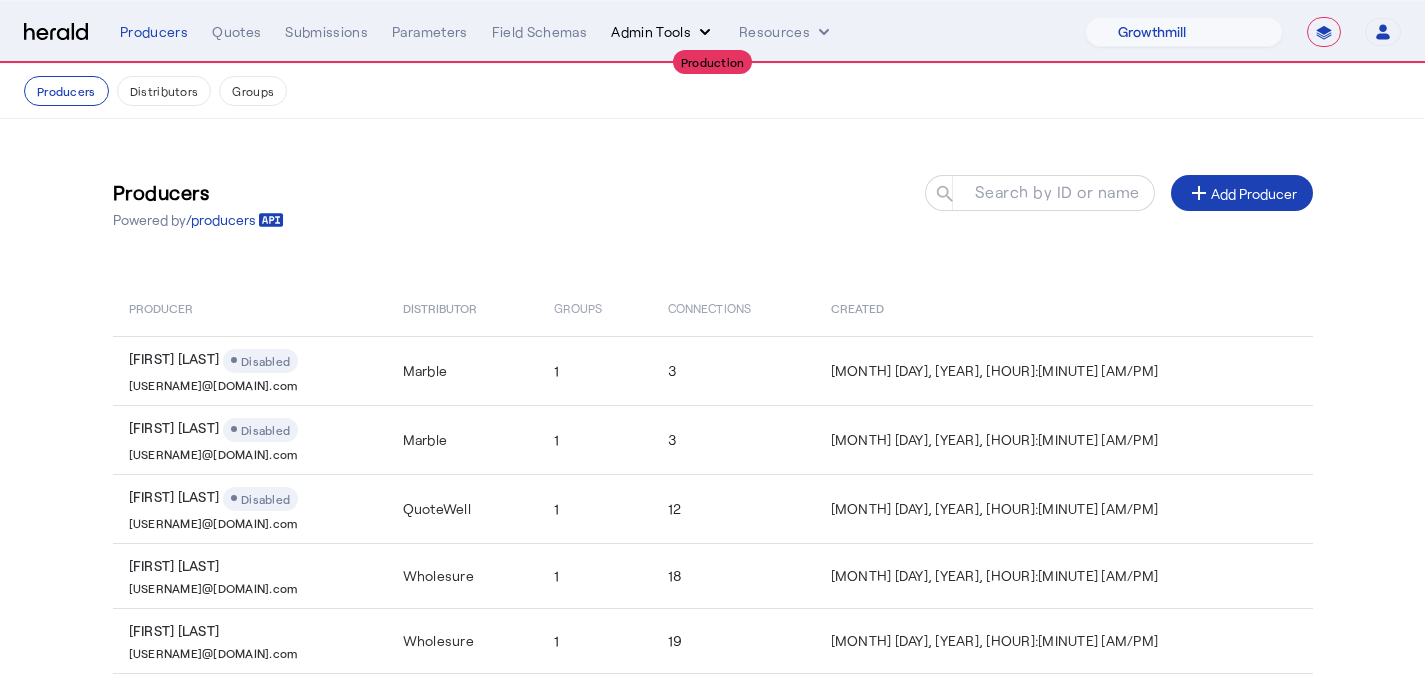 click on "Admin Tools" at bounding box center [663, 32] 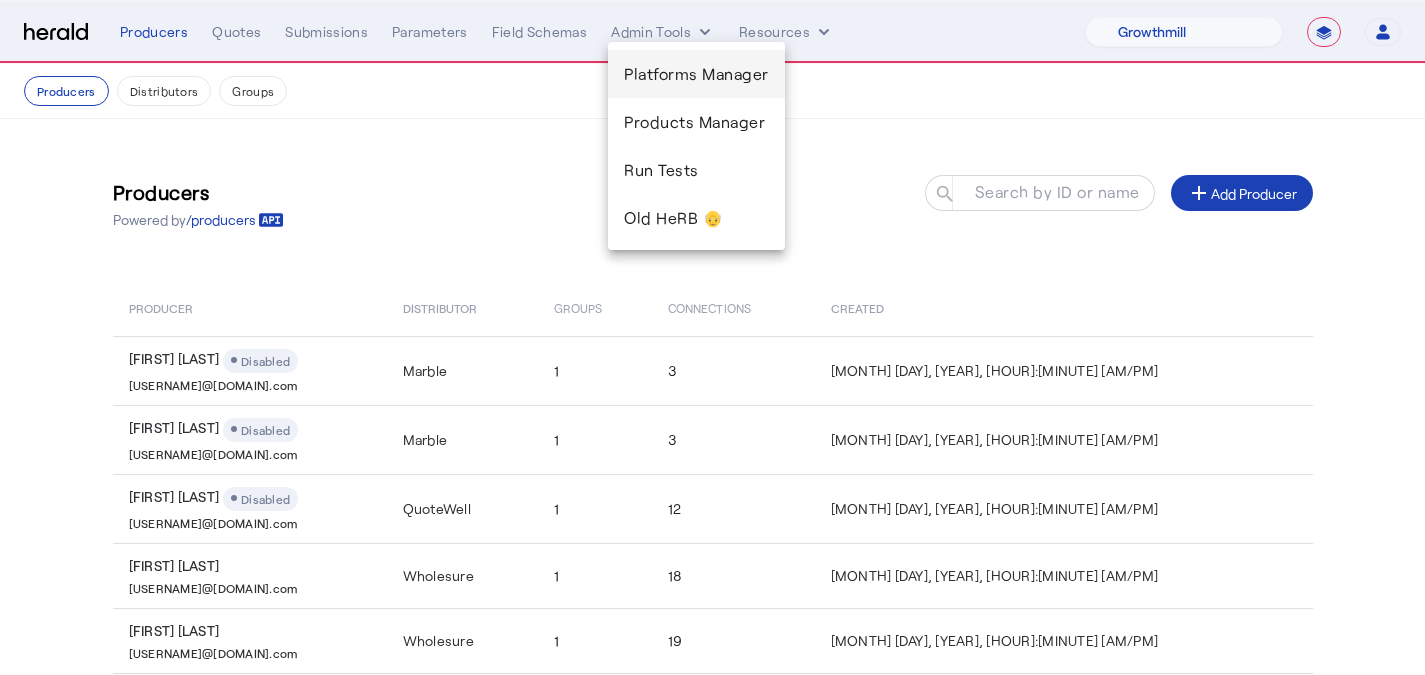 click on "Platforms Manager" at bounding box center (696, 74) 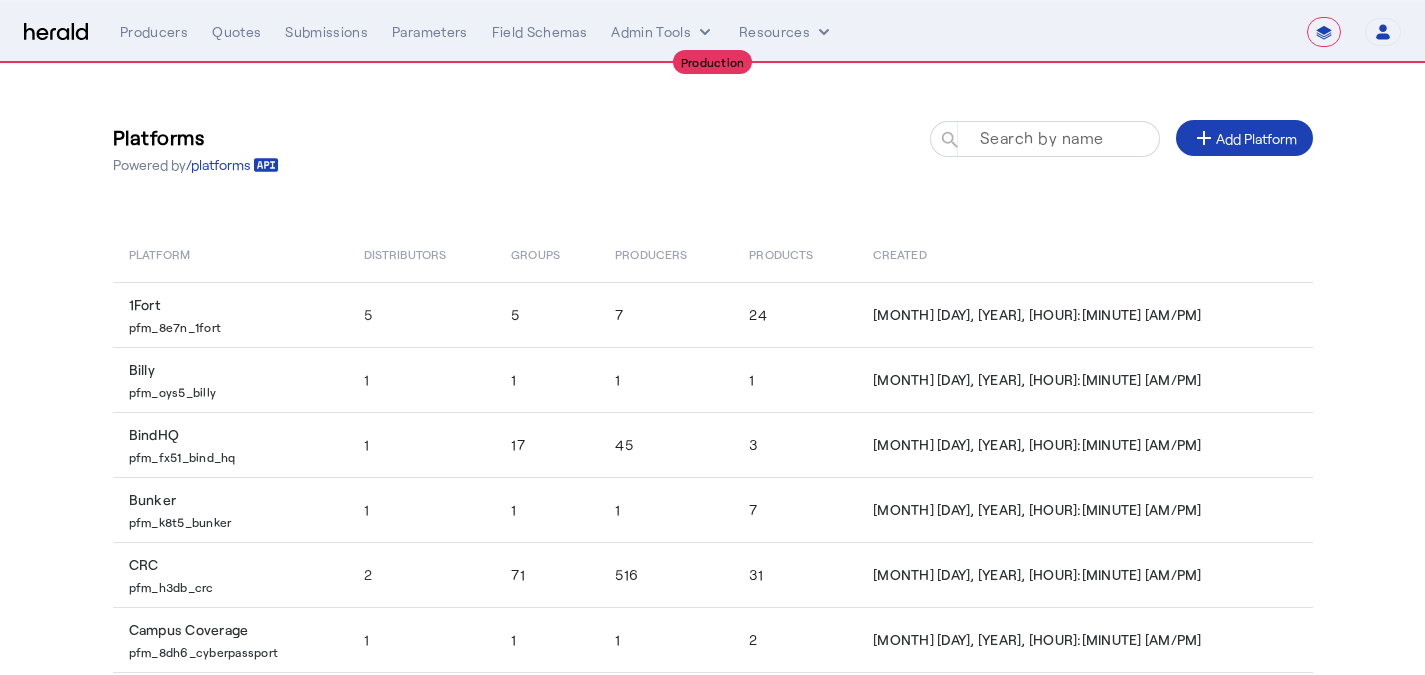 click on "Search by name" at bounding box center [1042, 137] 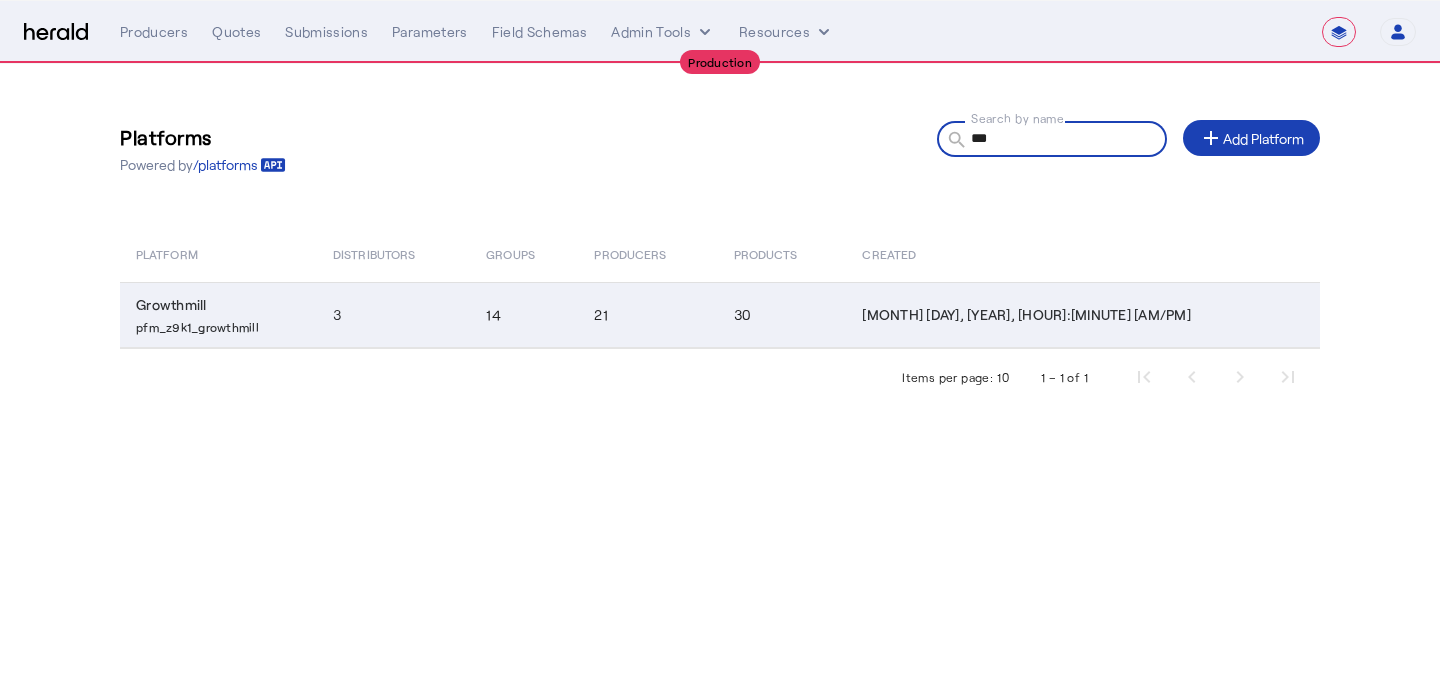 type on "***" 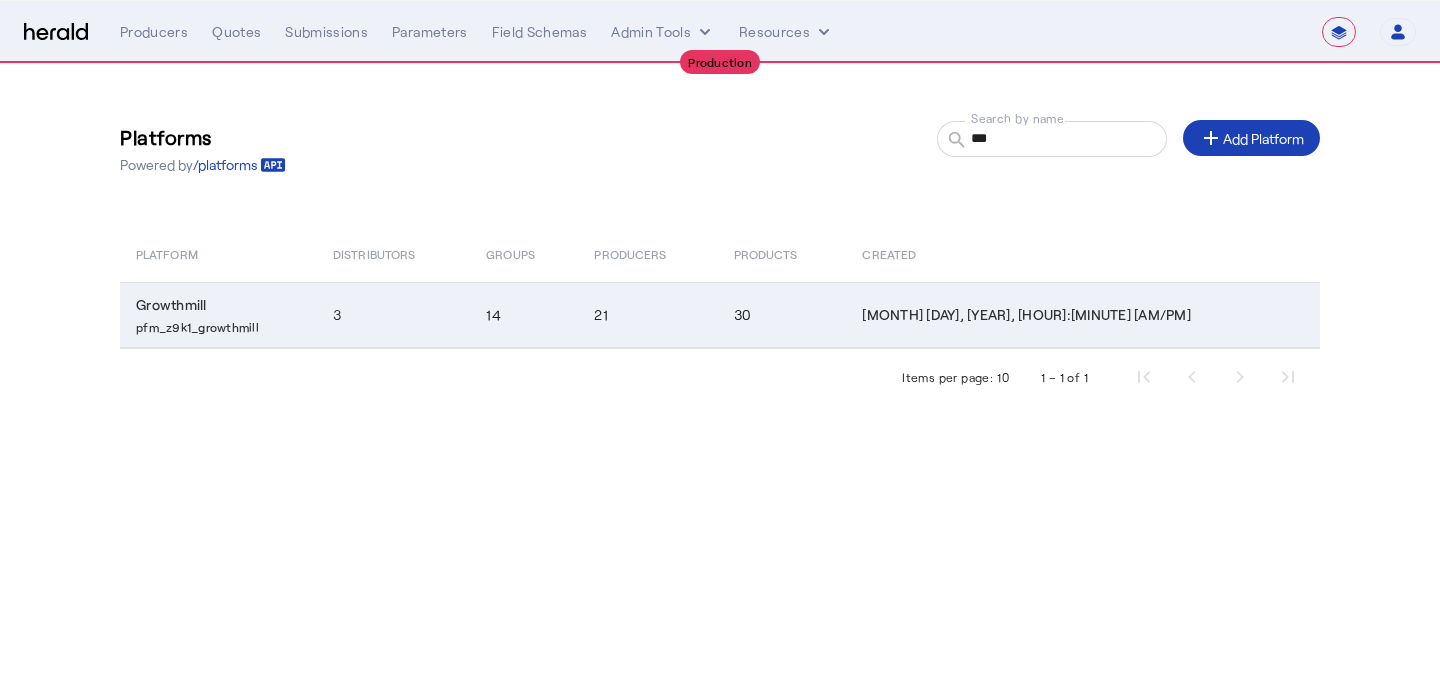 click on "30" 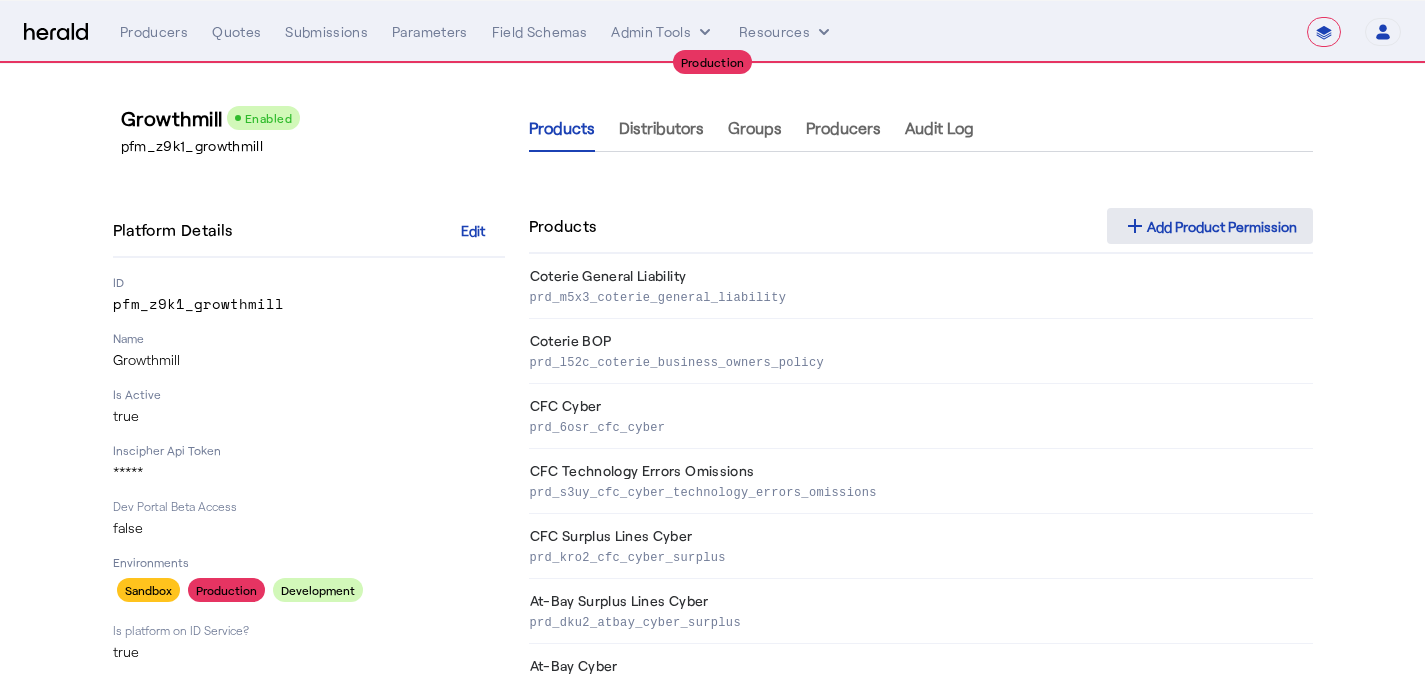 click on "add  Add Product Permission" at bounding box center (1210, 226) 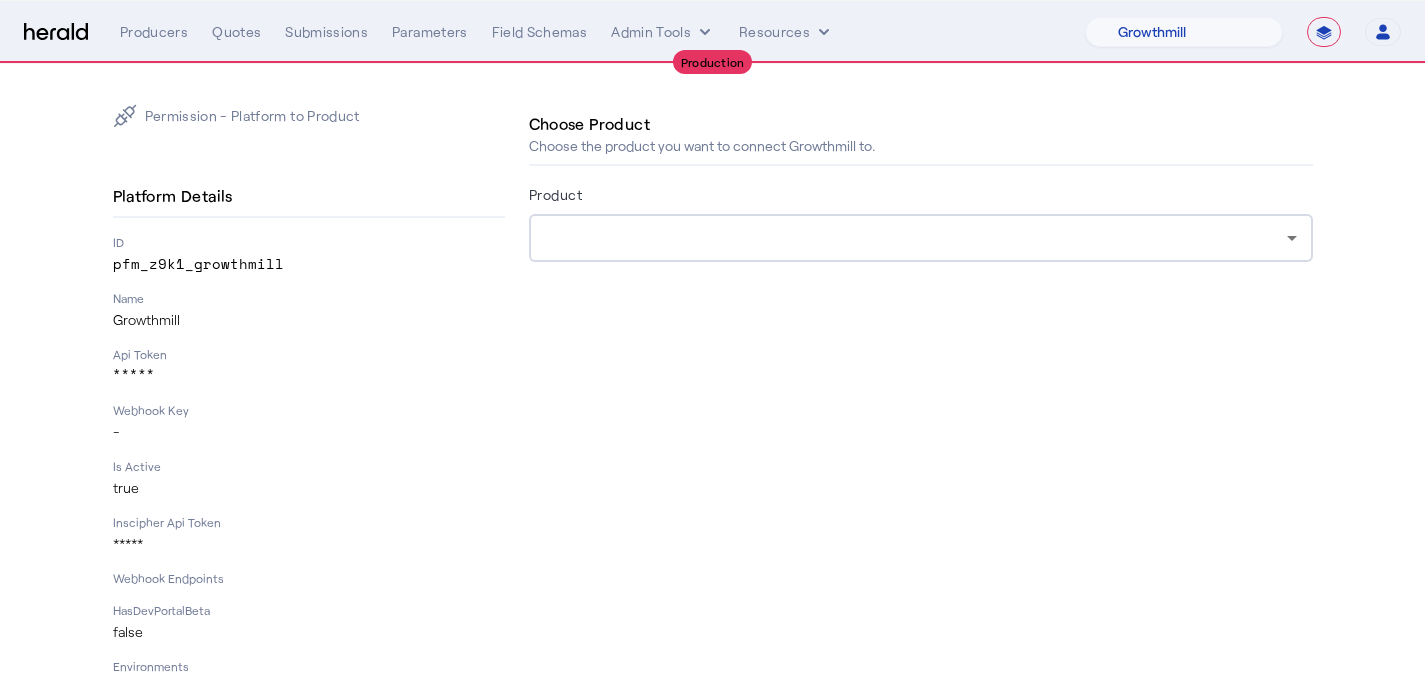 click at bounding box center (916, 238) 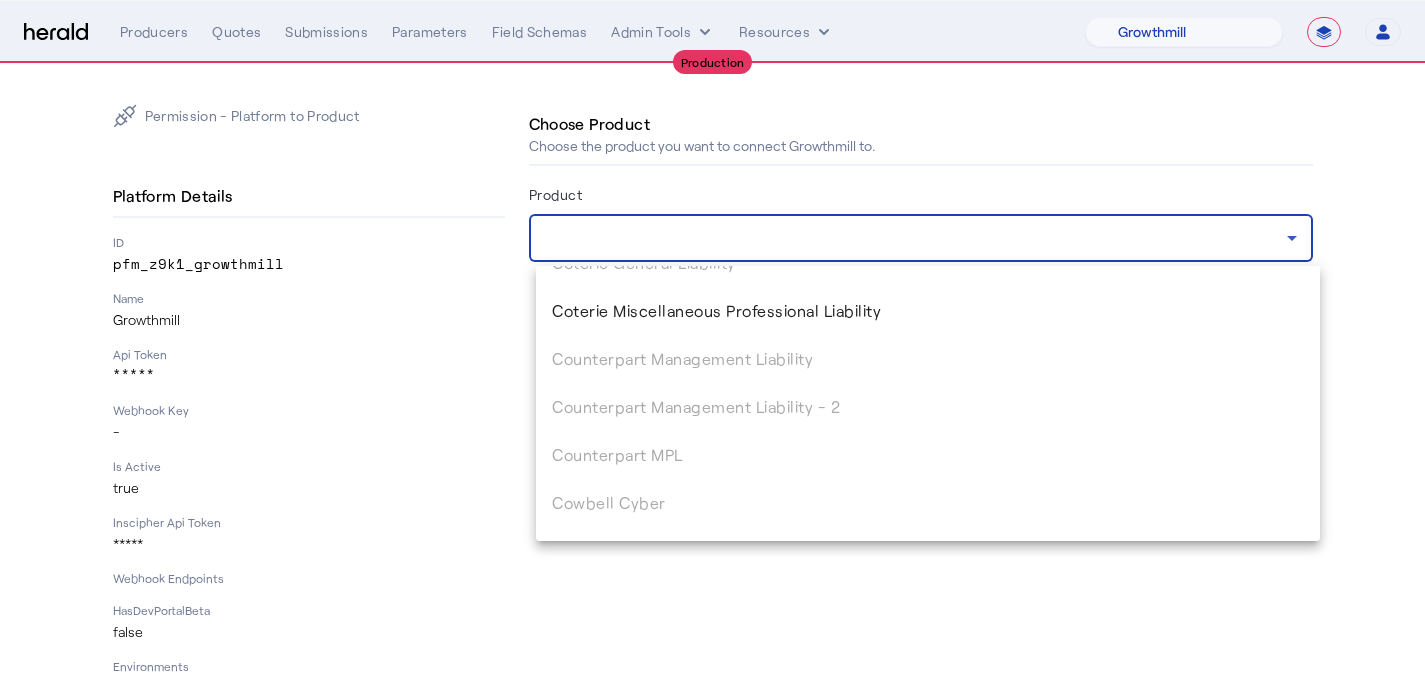 scroll, scrollTop: 1970, scrollLeft: 0, axis: vertical 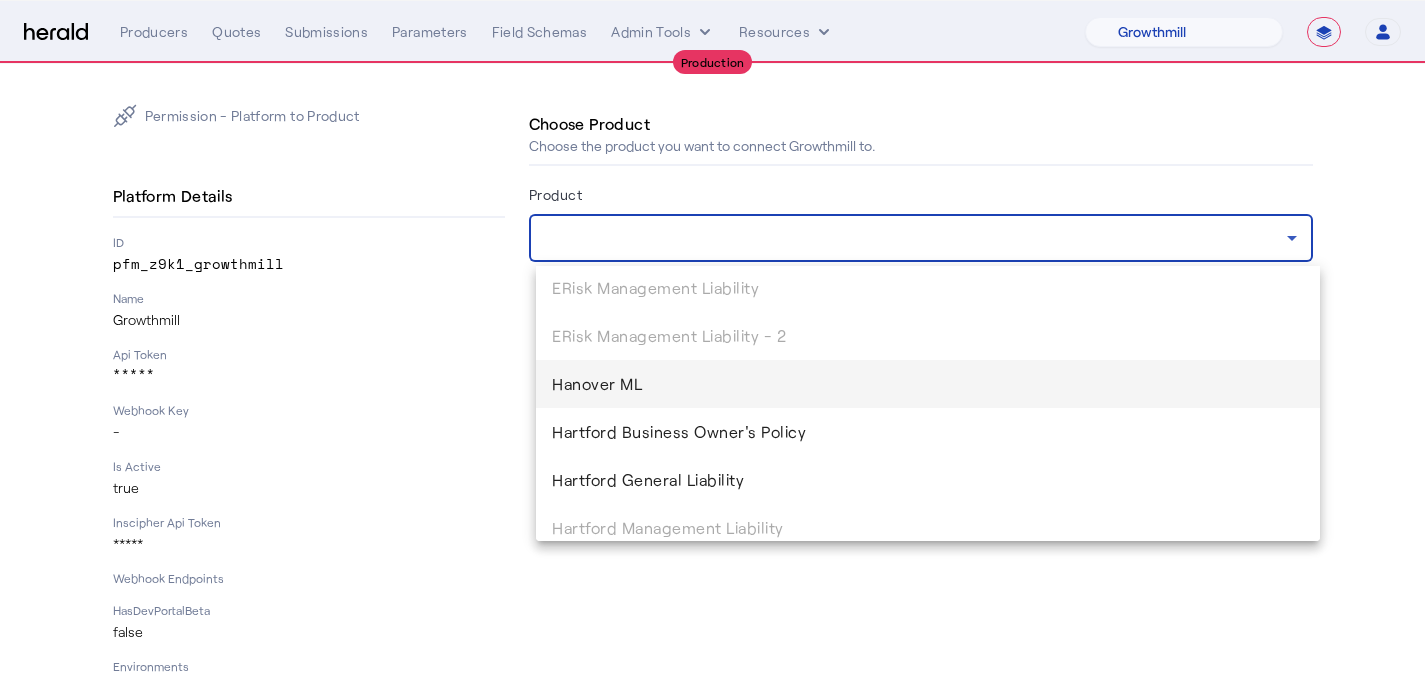 click on "Hanover ML" at bounding box center (928, 384) 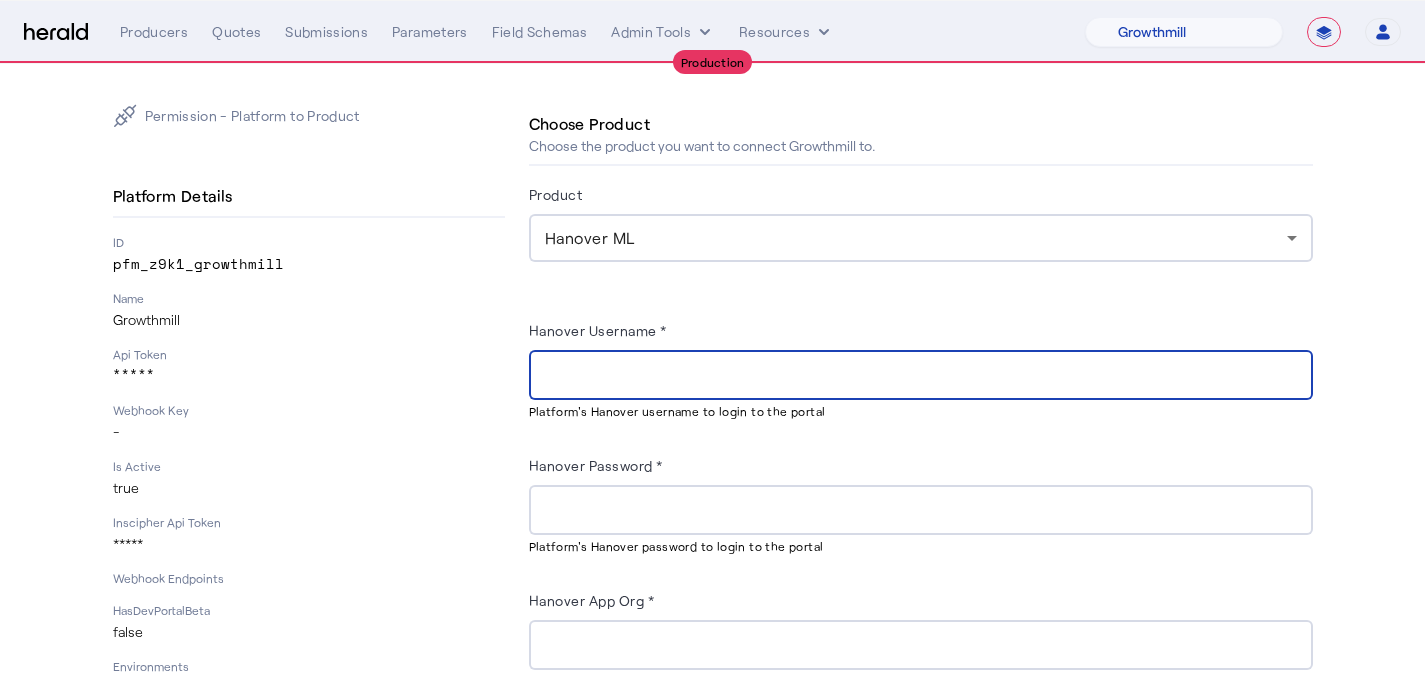 click on "Hanover Username *" at bounding box center (921, 376) 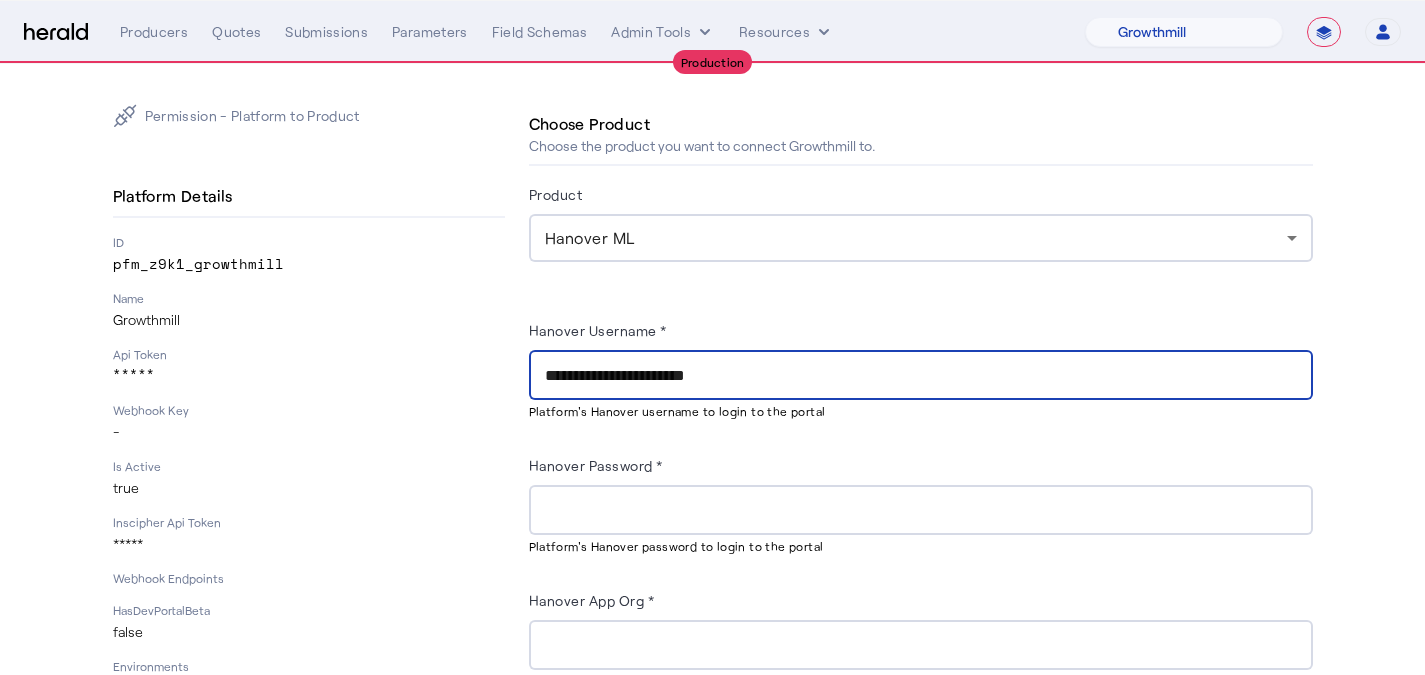 scroll, scrollTop: 165, scrollLeft: 0, axis: vertical 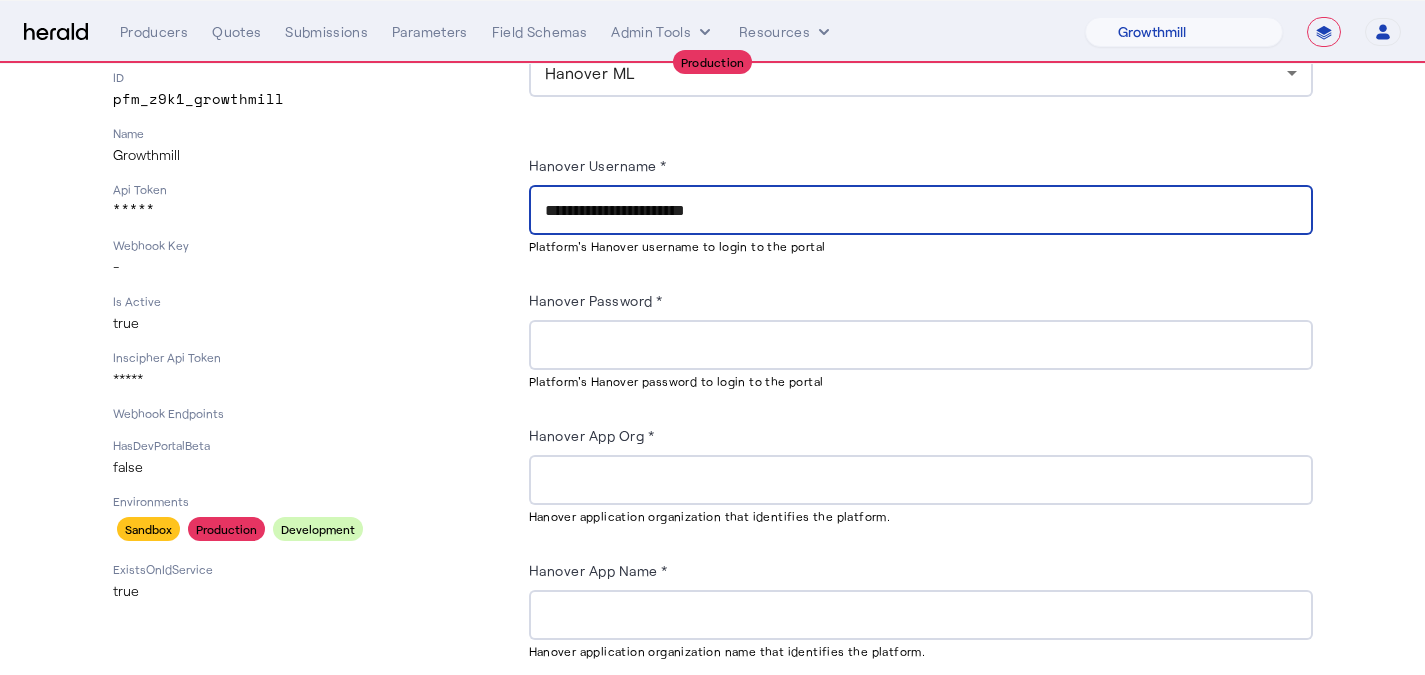 type on "**********" 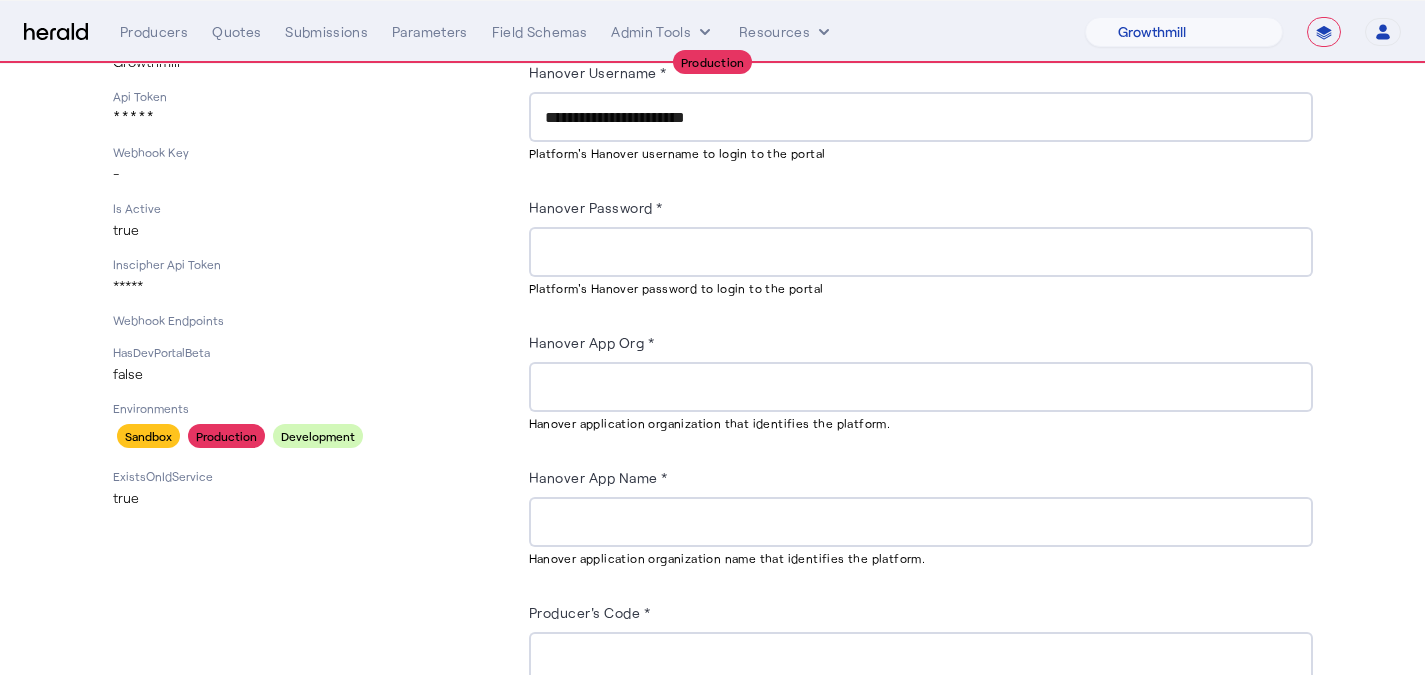 scroll, scrollTop: 261, scrollLeft: 0, axis: vertical 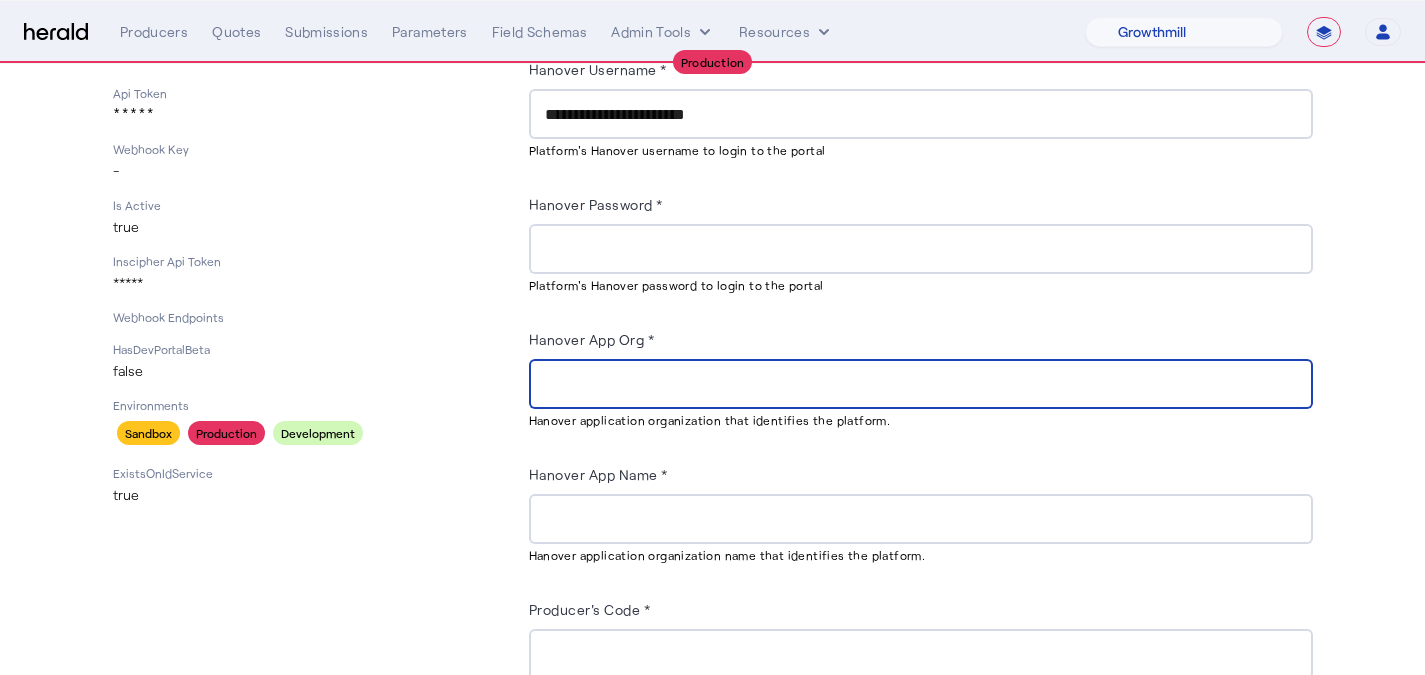 click on "Hanover App Org *" at bounding box center [921, 385] 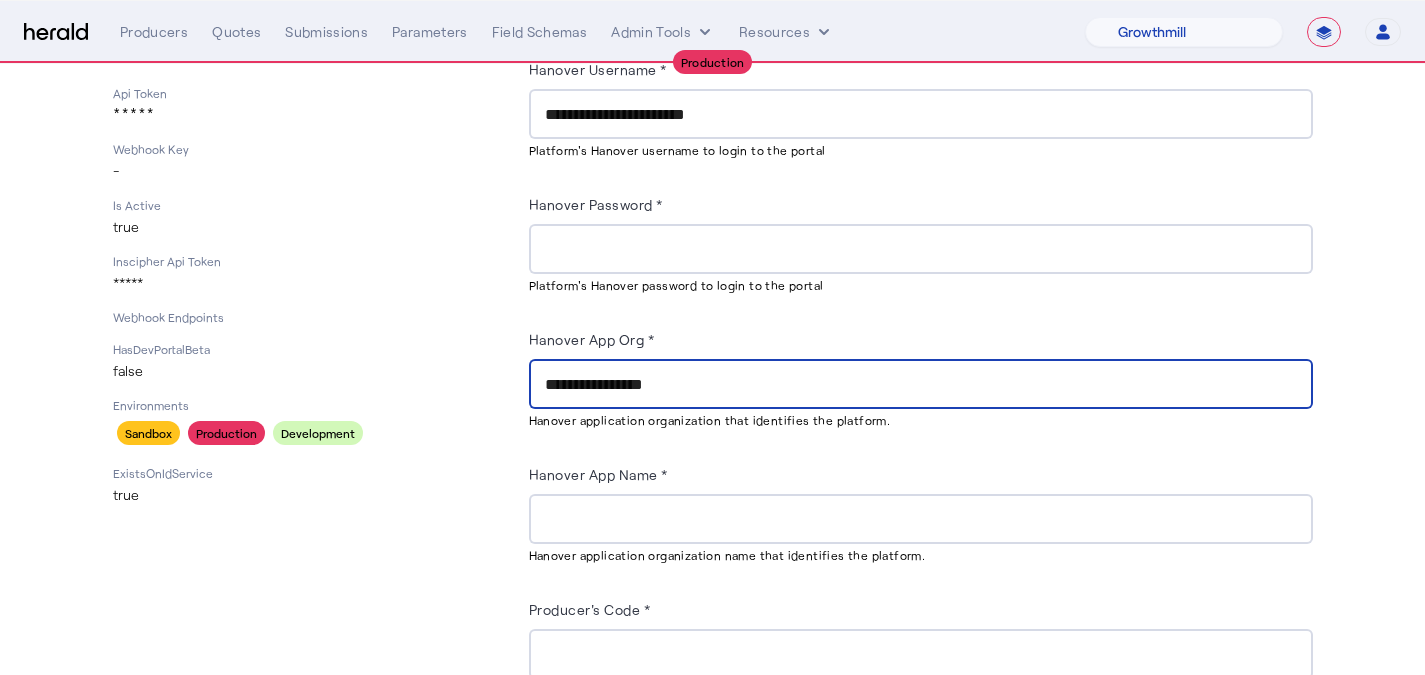 type on "**********" 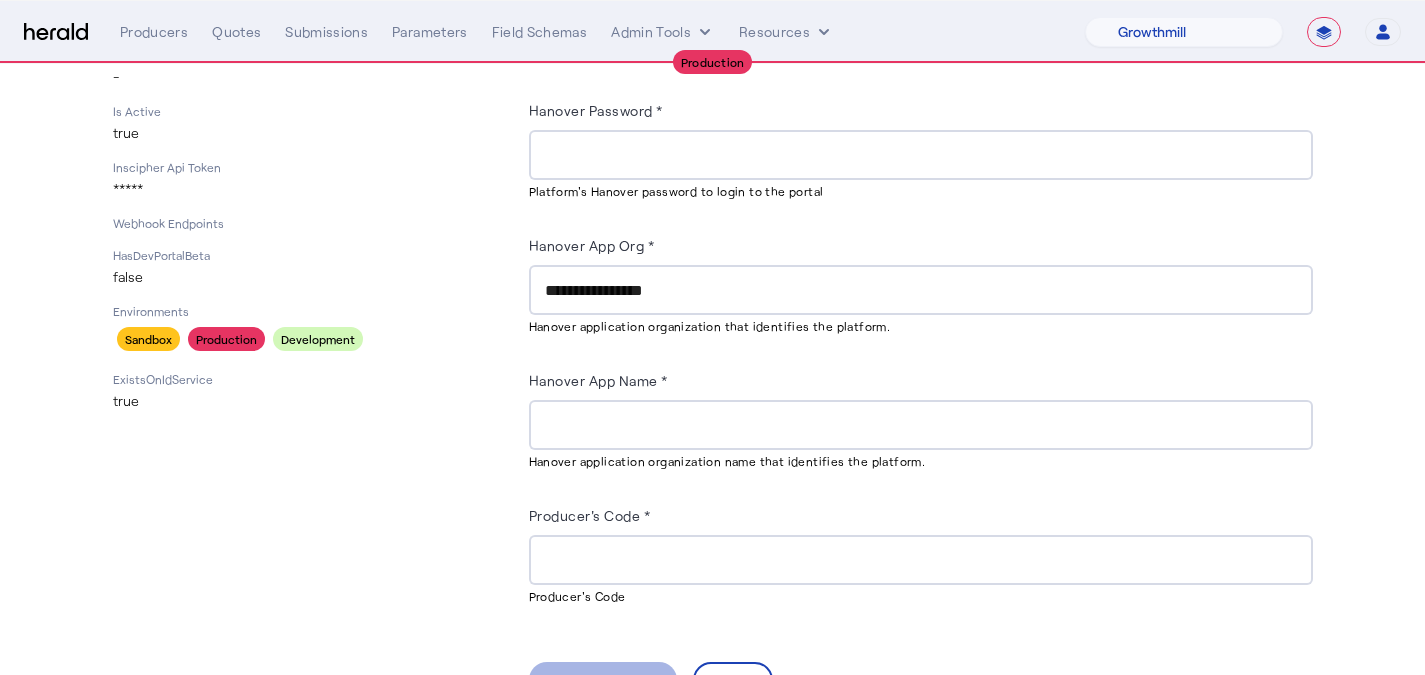 scroll, scrollTop: 366, scrollLeft: 0, axis: vertical 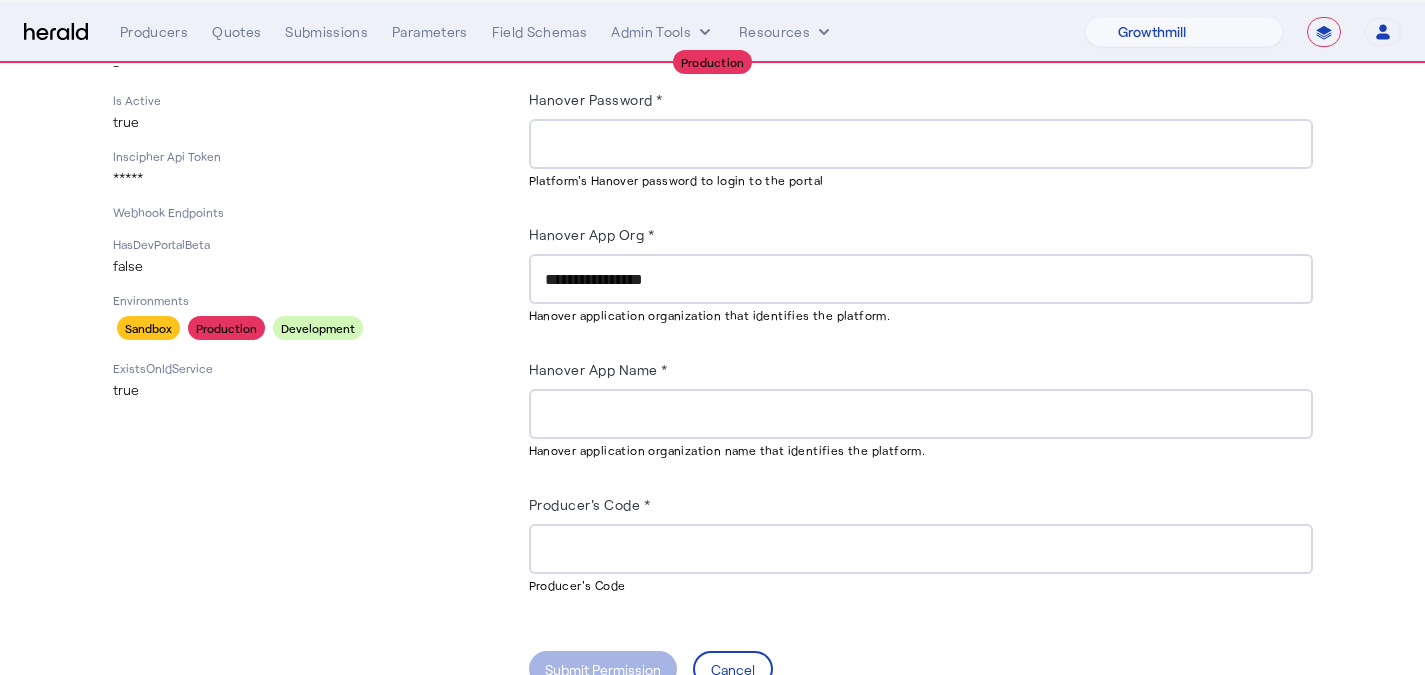click on "Hanover App Name *" at bounding box center [921, 415] 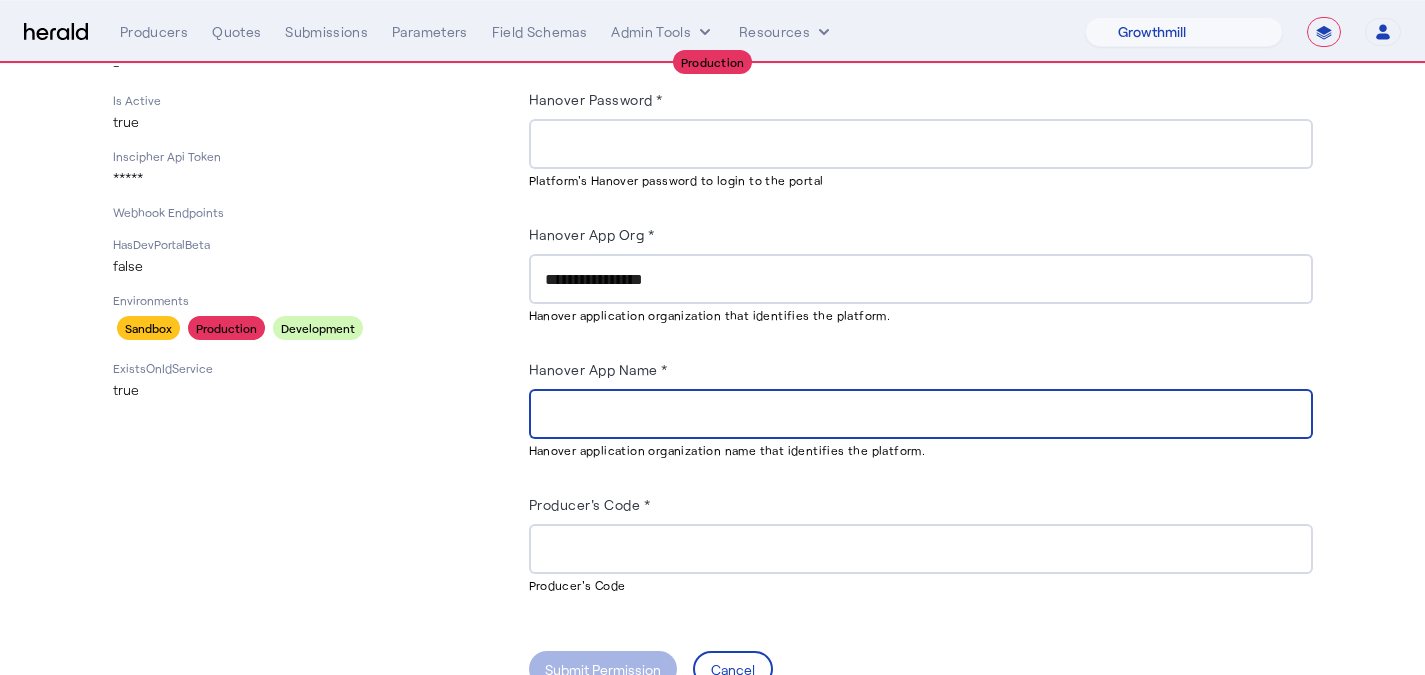 paste on "**********" 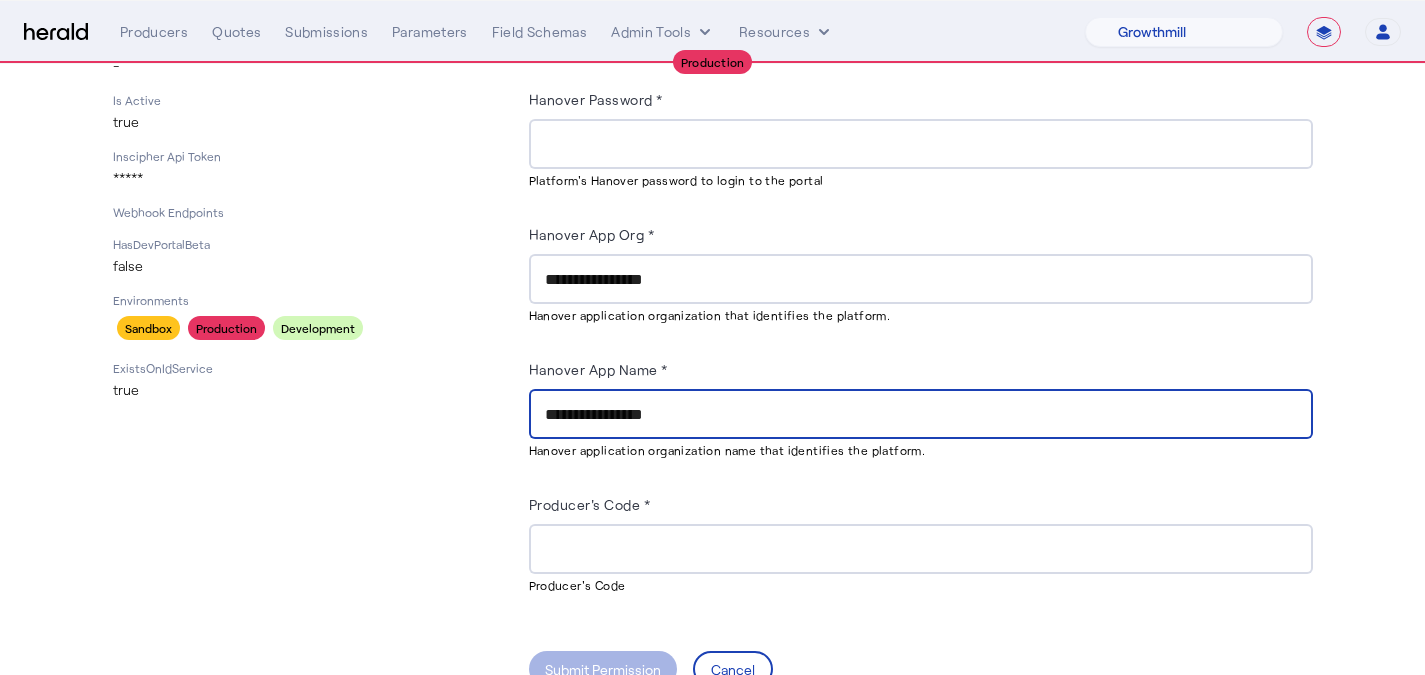 type on "**********" 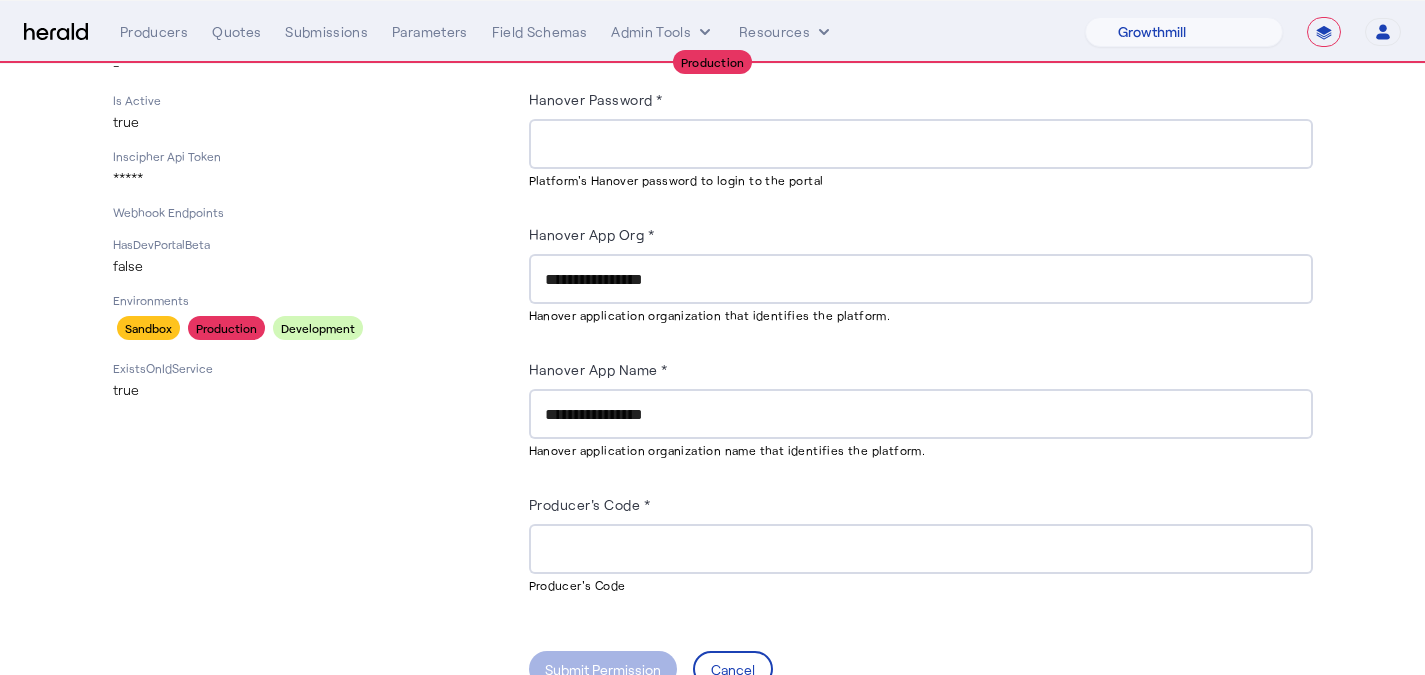 click 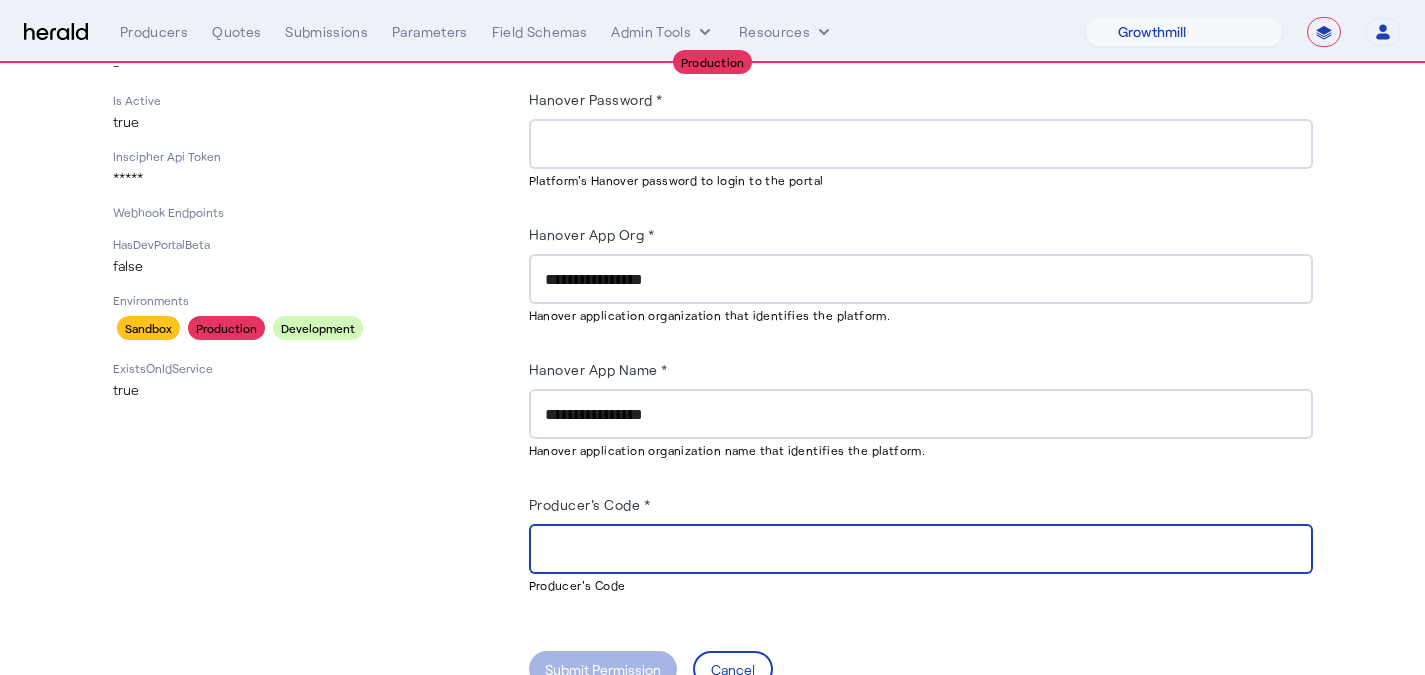 paste on "*******" 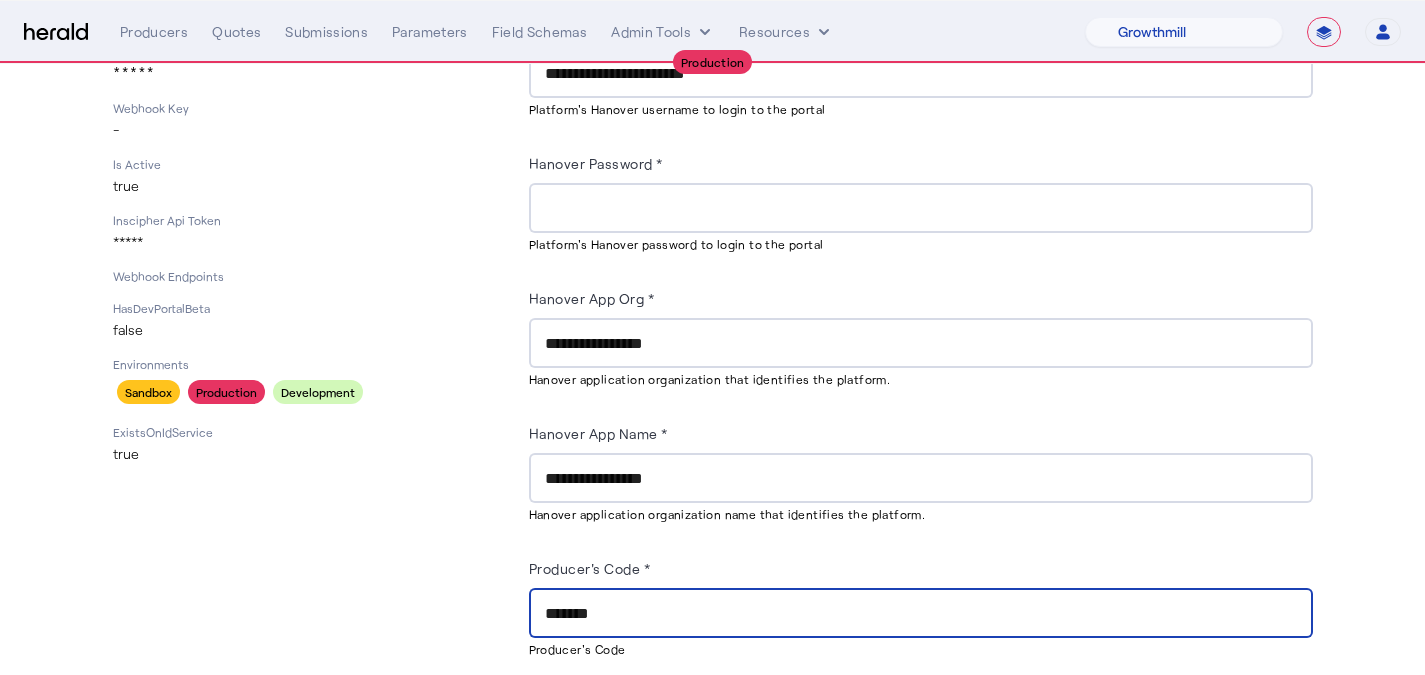 scroll, scrollTop: 286, scrollLeft: 0, axis: vertical 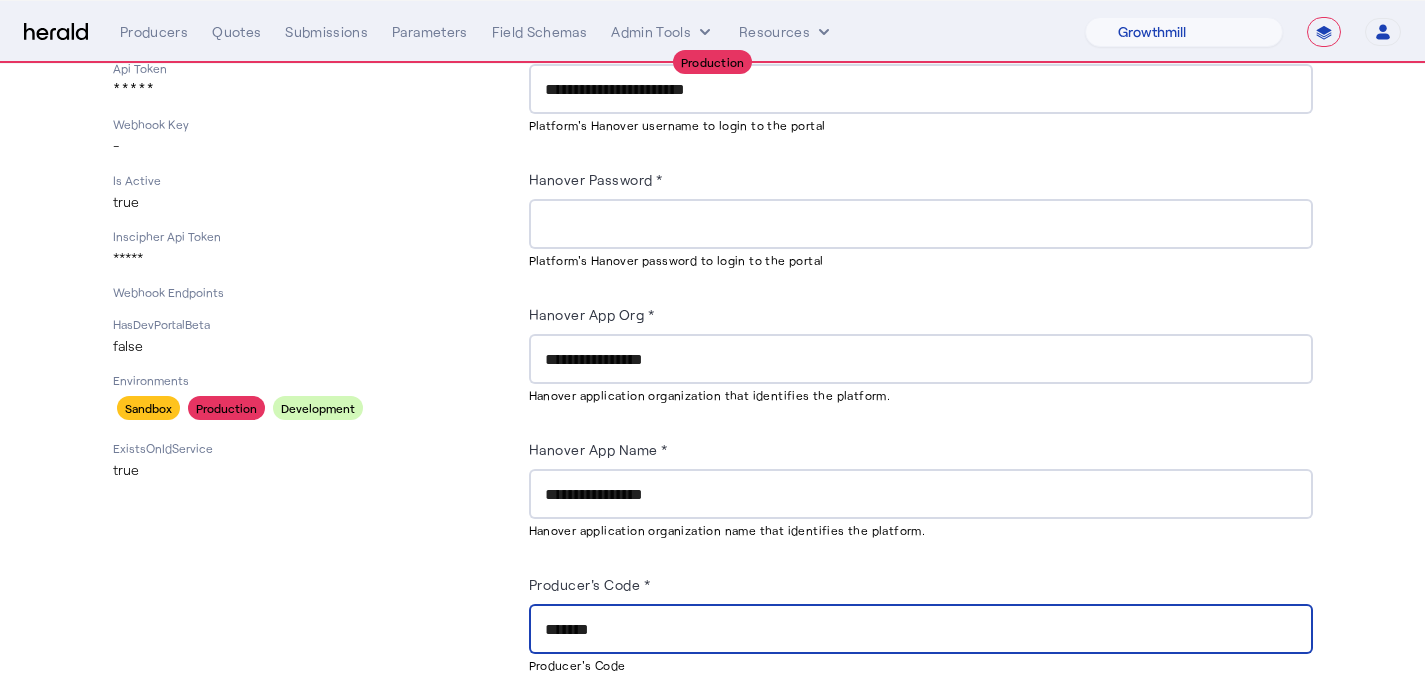 type on "*******" 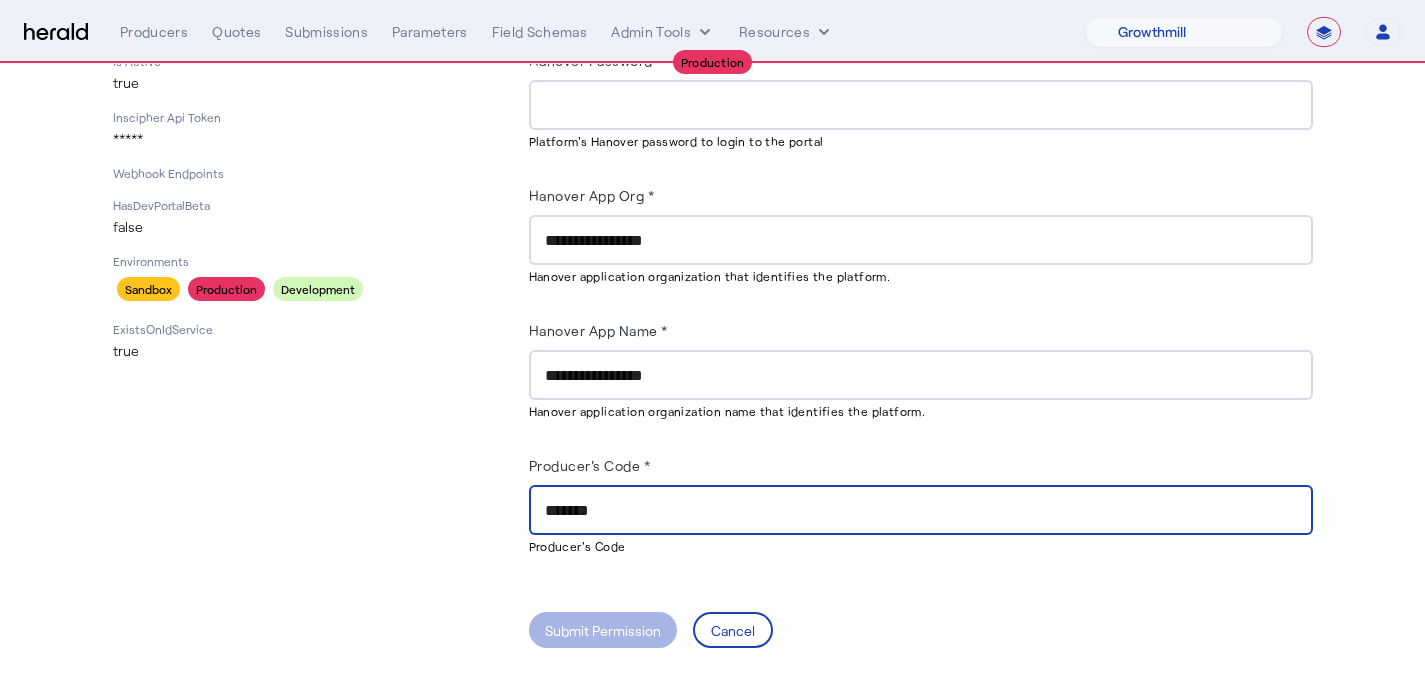 scroll, scrollTop: 366, scrollLeft: 0, axis: vertical 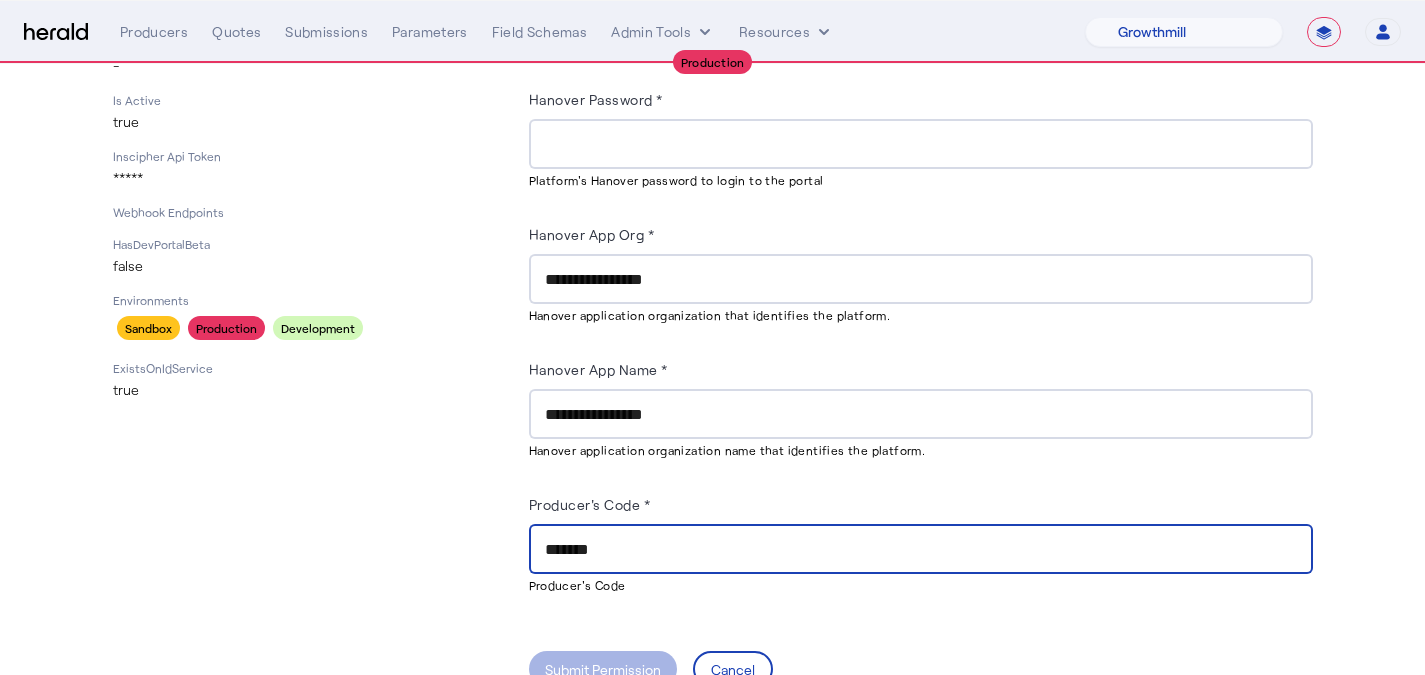 click on "Hanover Password *" at bounding box center [921, 145] 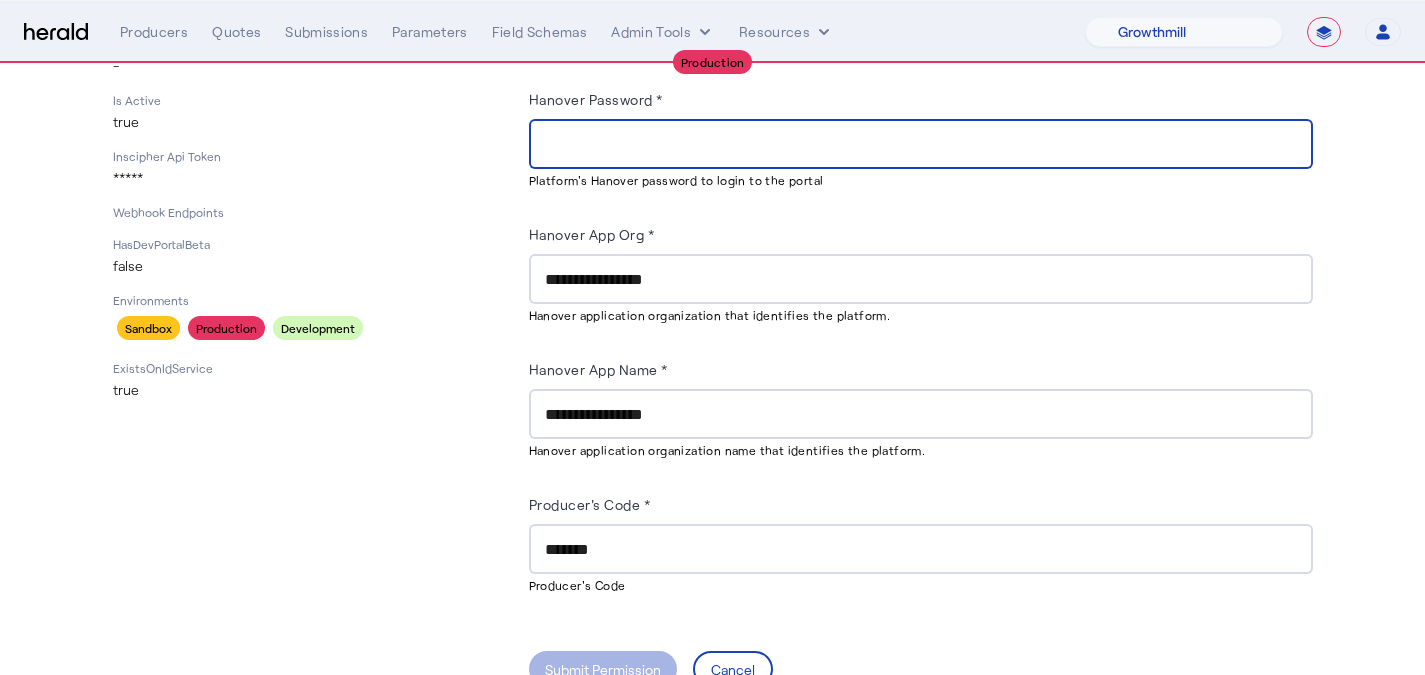 paste on "**********" 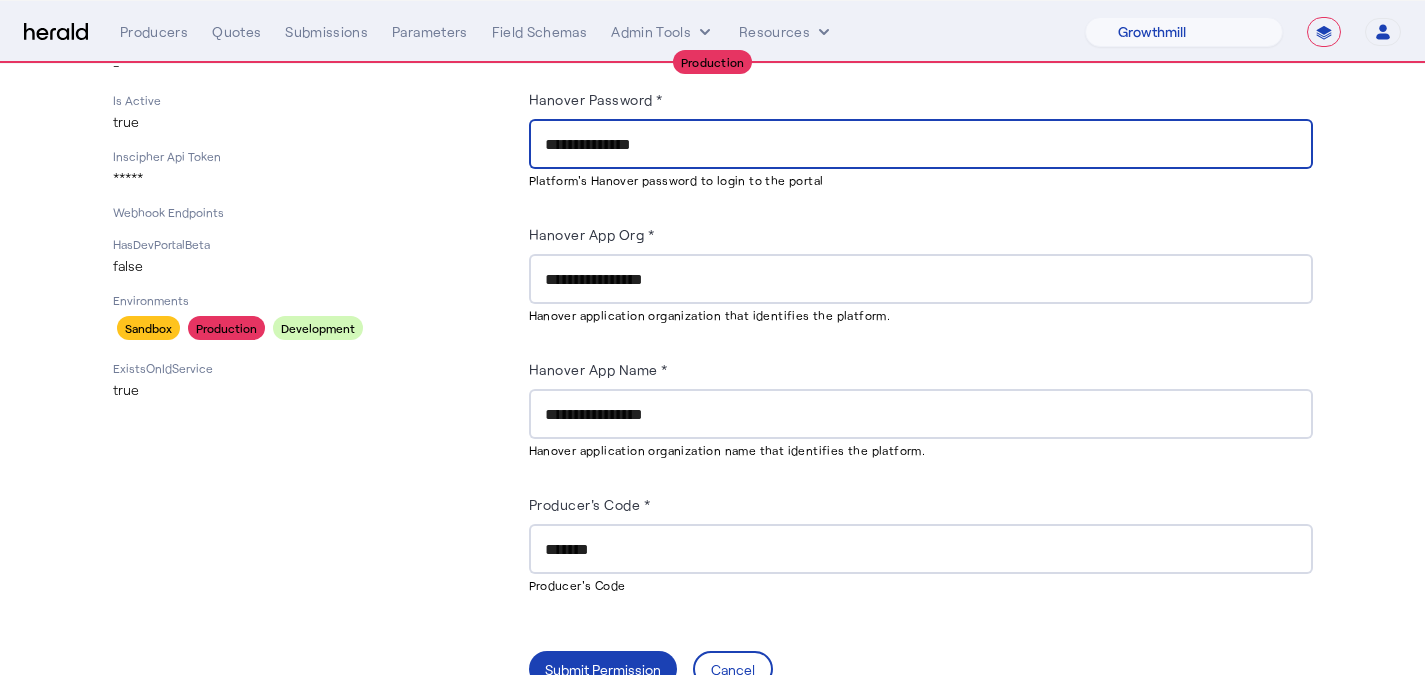 type on "**********" 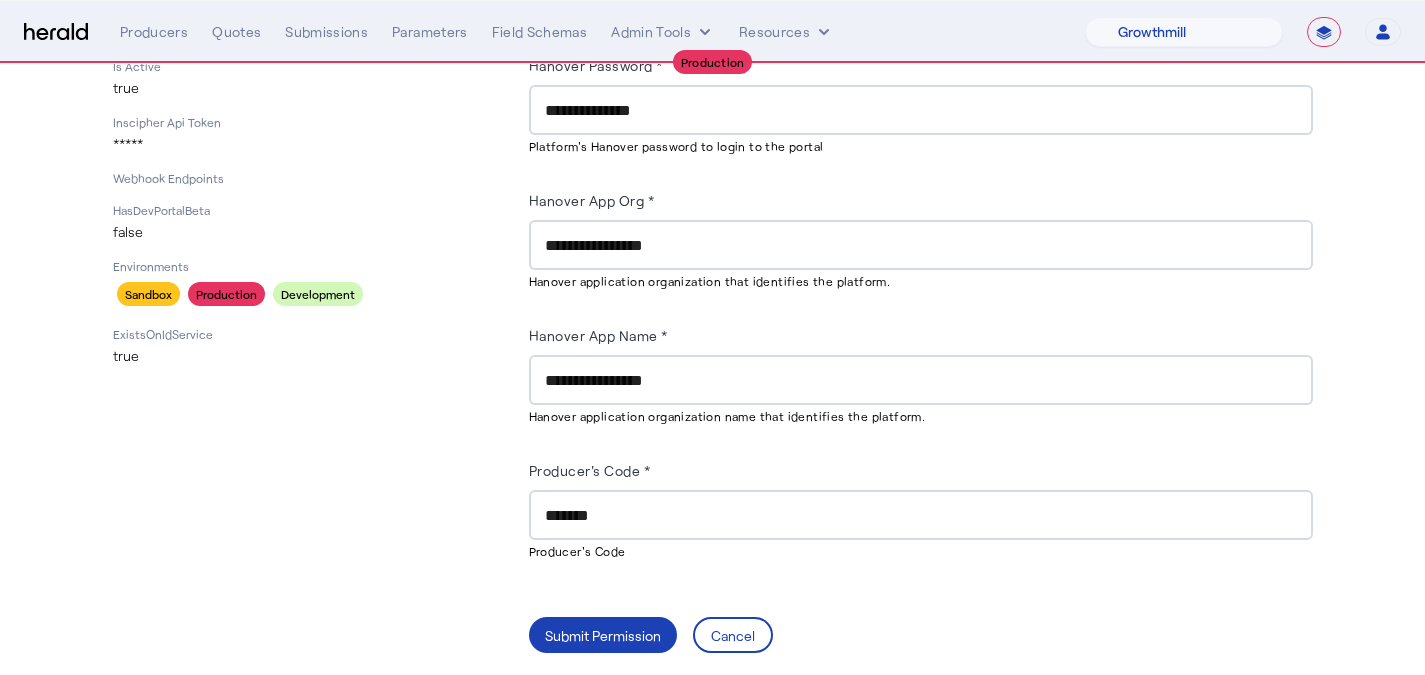 scroll, scrollTop: 410, scrollLeft: 0, axis: vertical 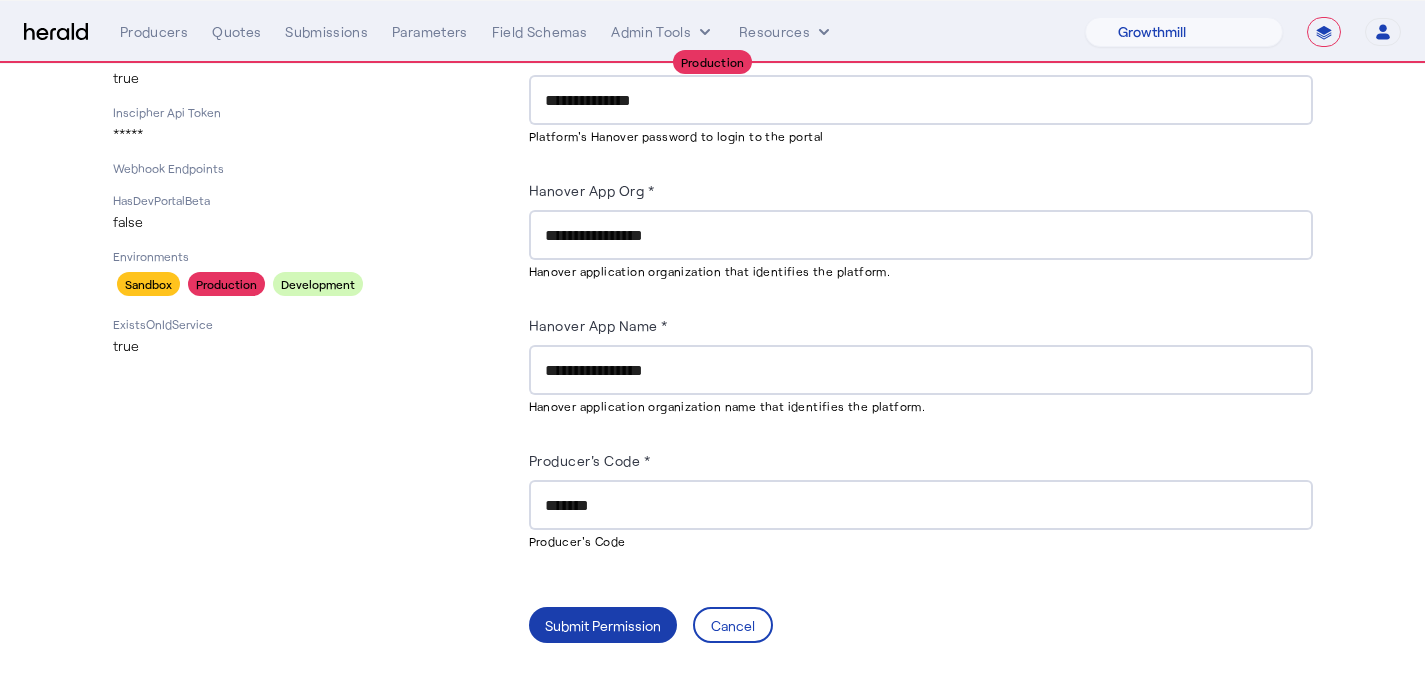 click on "Submit Permission" 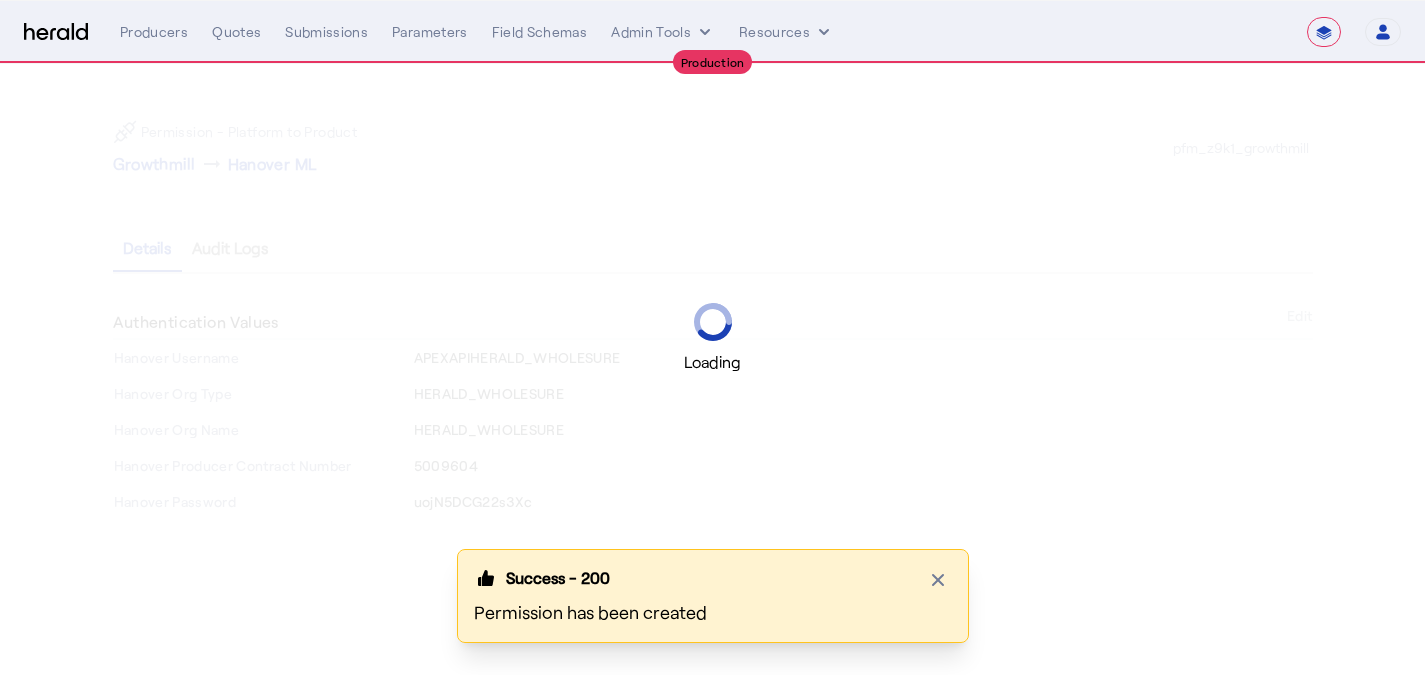 scroll, scrollTop: 0, scrollLeft: 0, axis: both 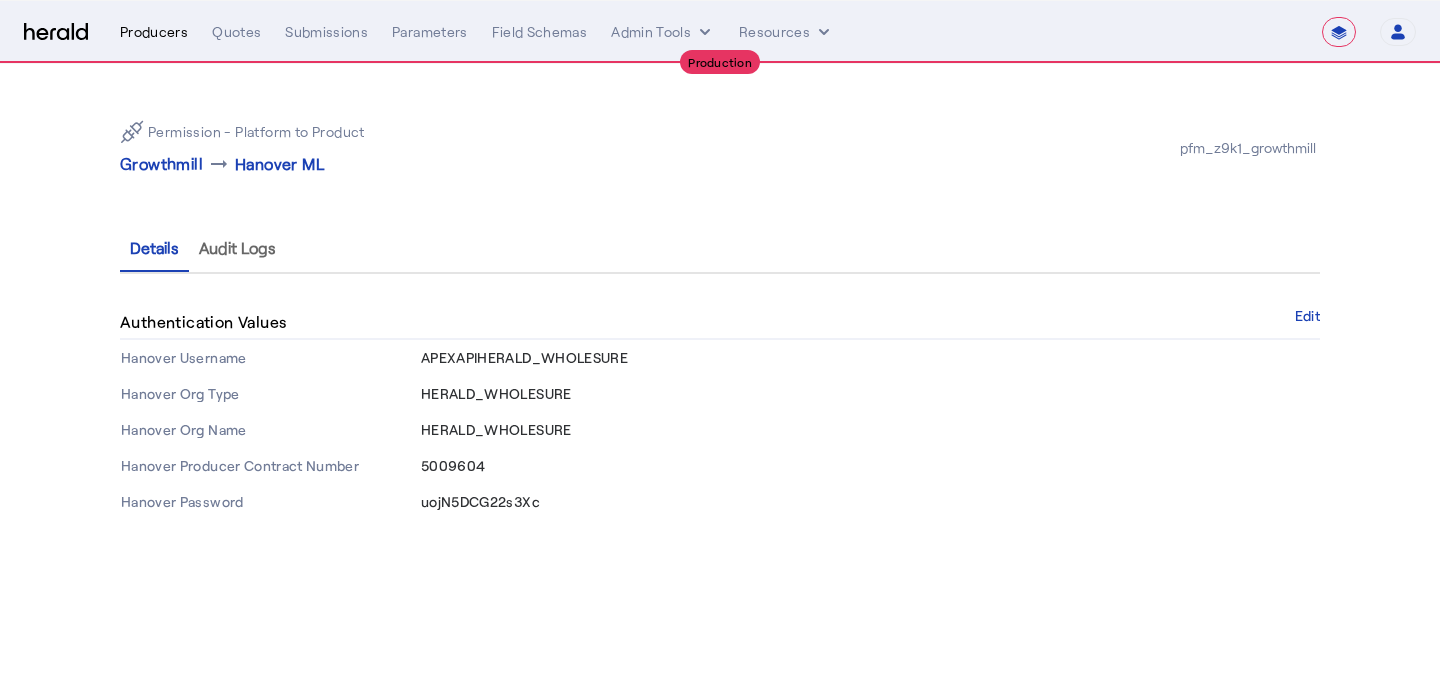 click on "Producers" at bounding box center (154, 32) 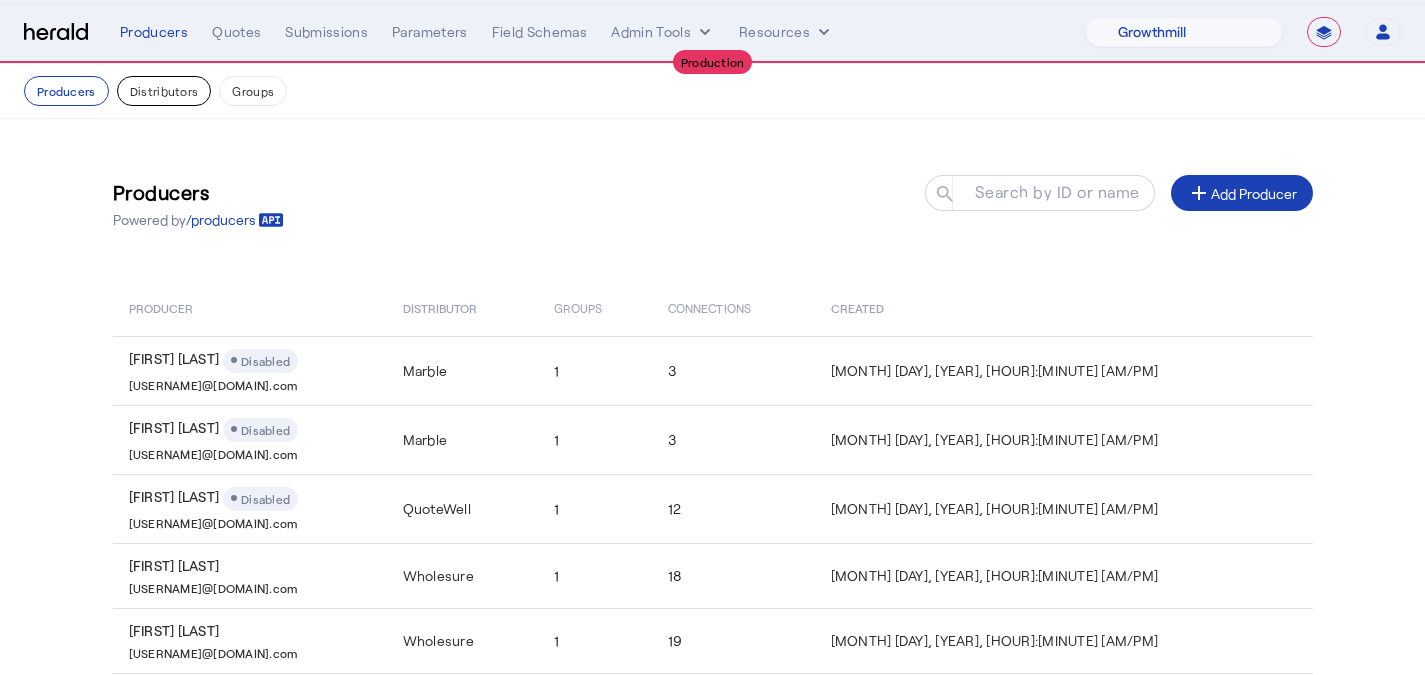 click on "Distributors" at bounding box center [164, 91] 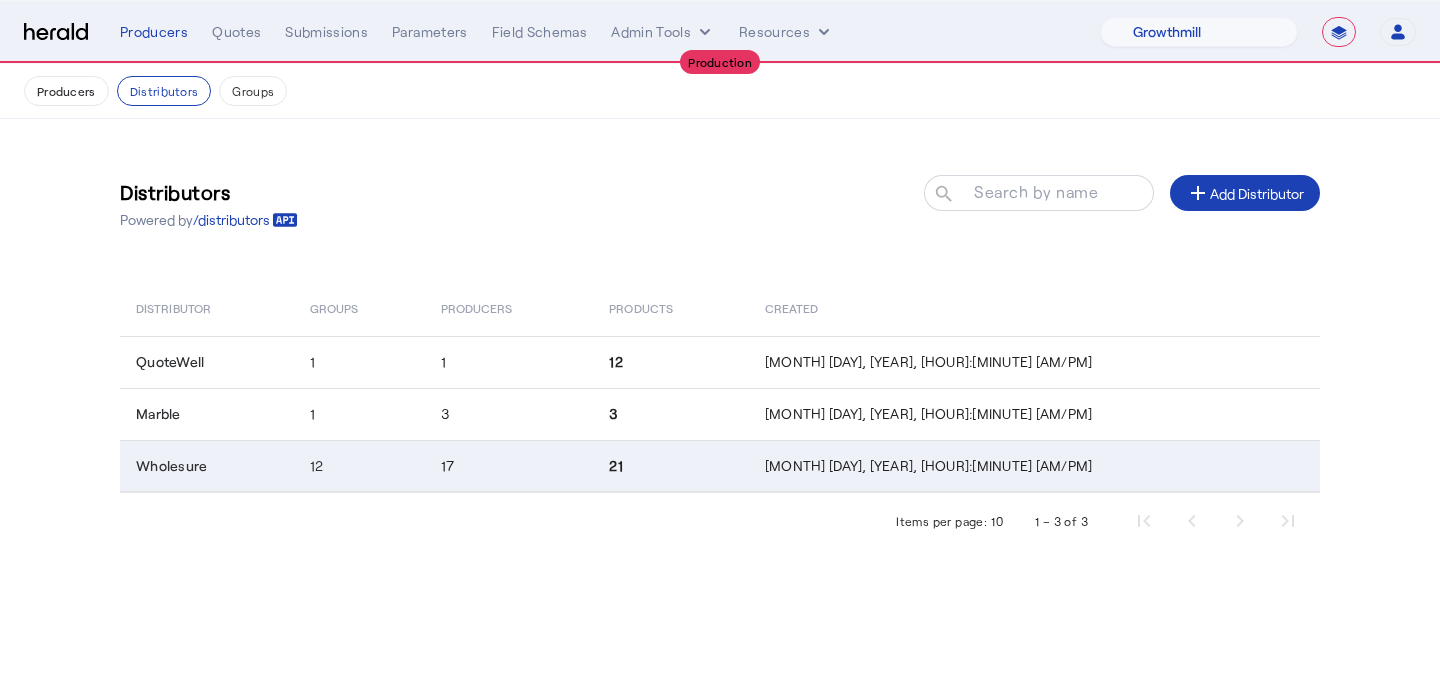 click on "21" 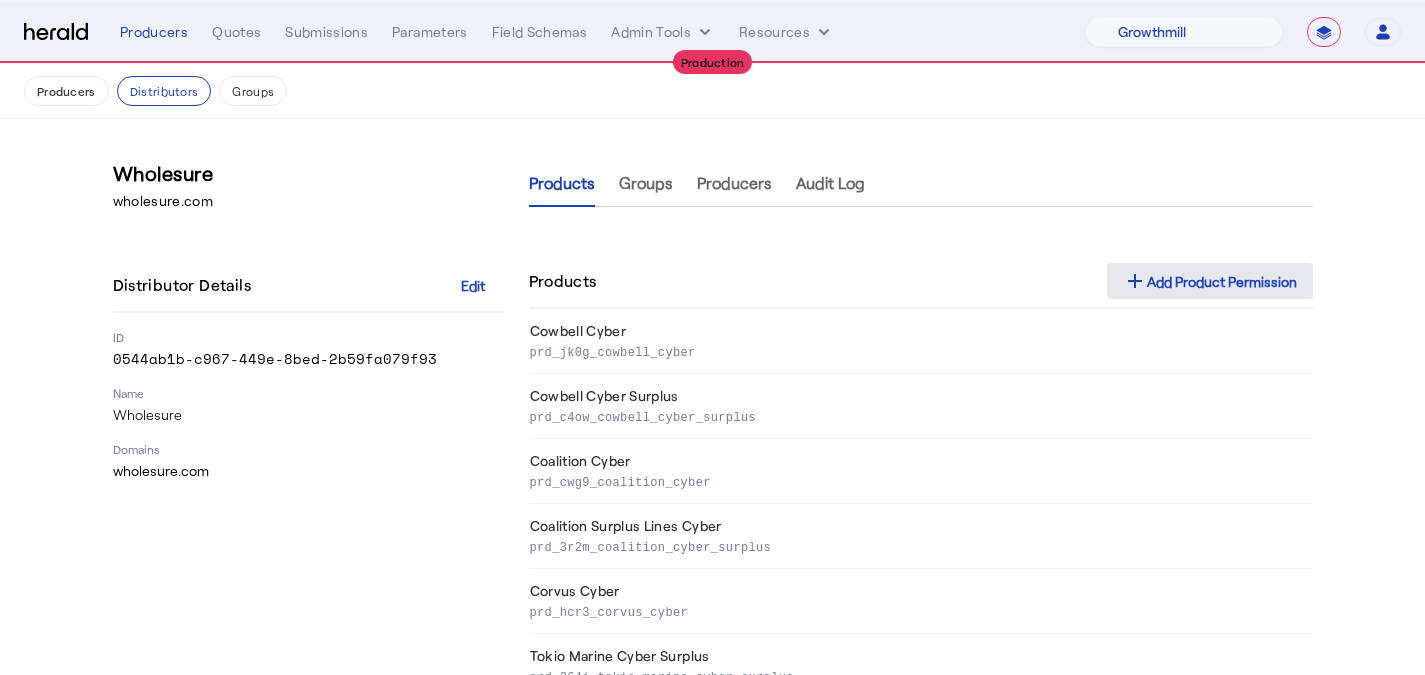 click on "add  Add Product Permission" at bounding box center [1210, 281] 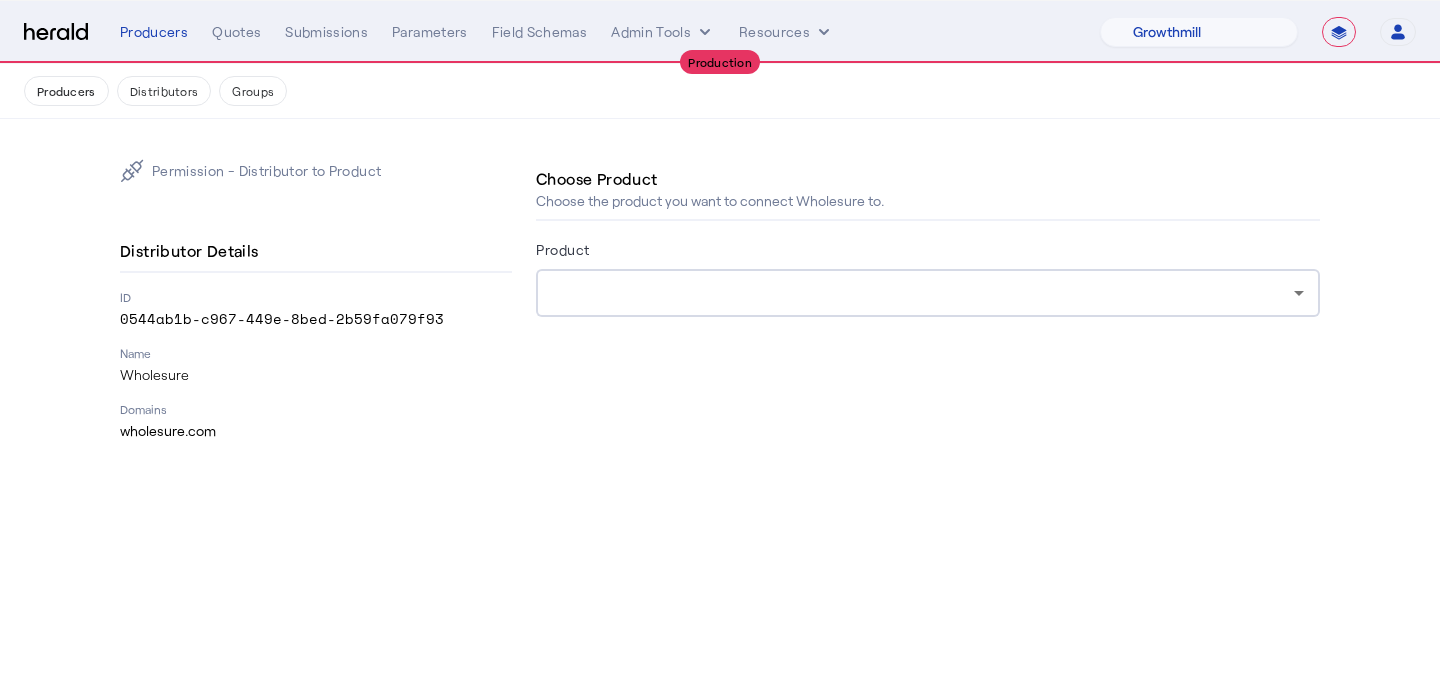 click 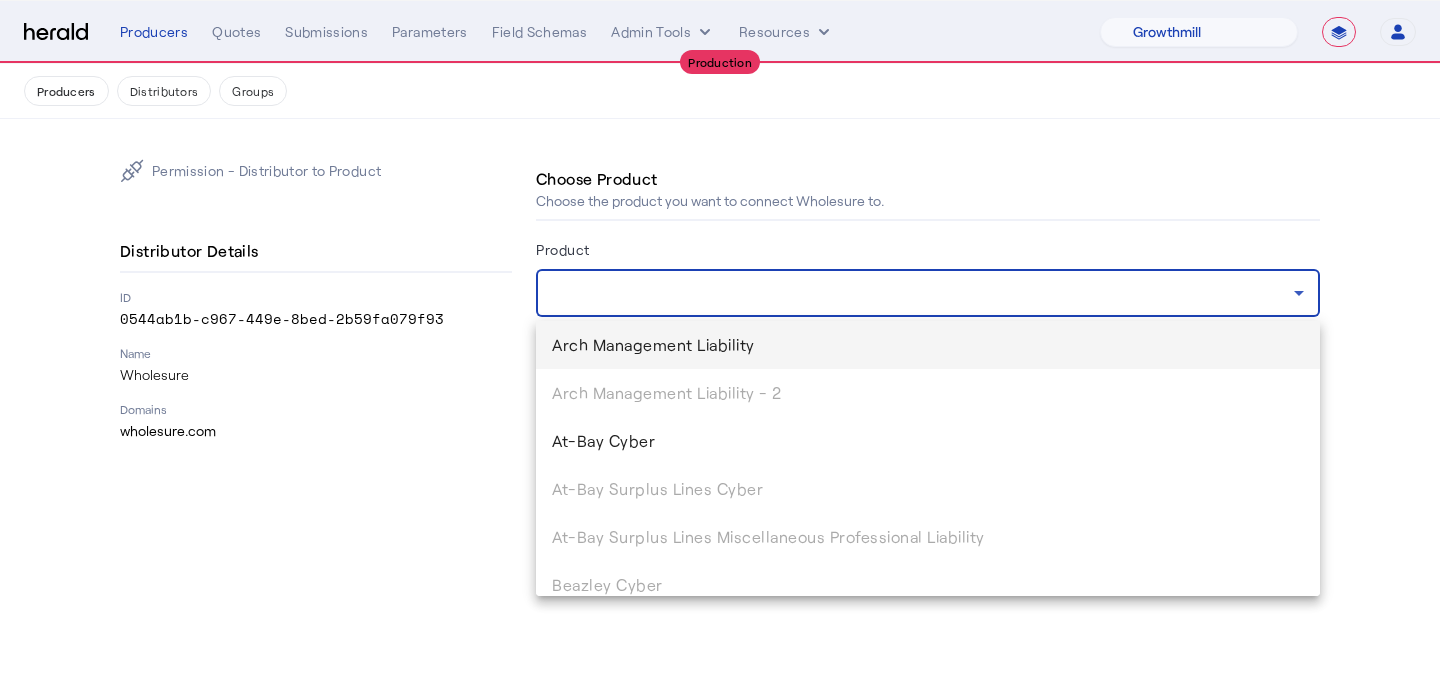 click at bounding box center (720, 345) 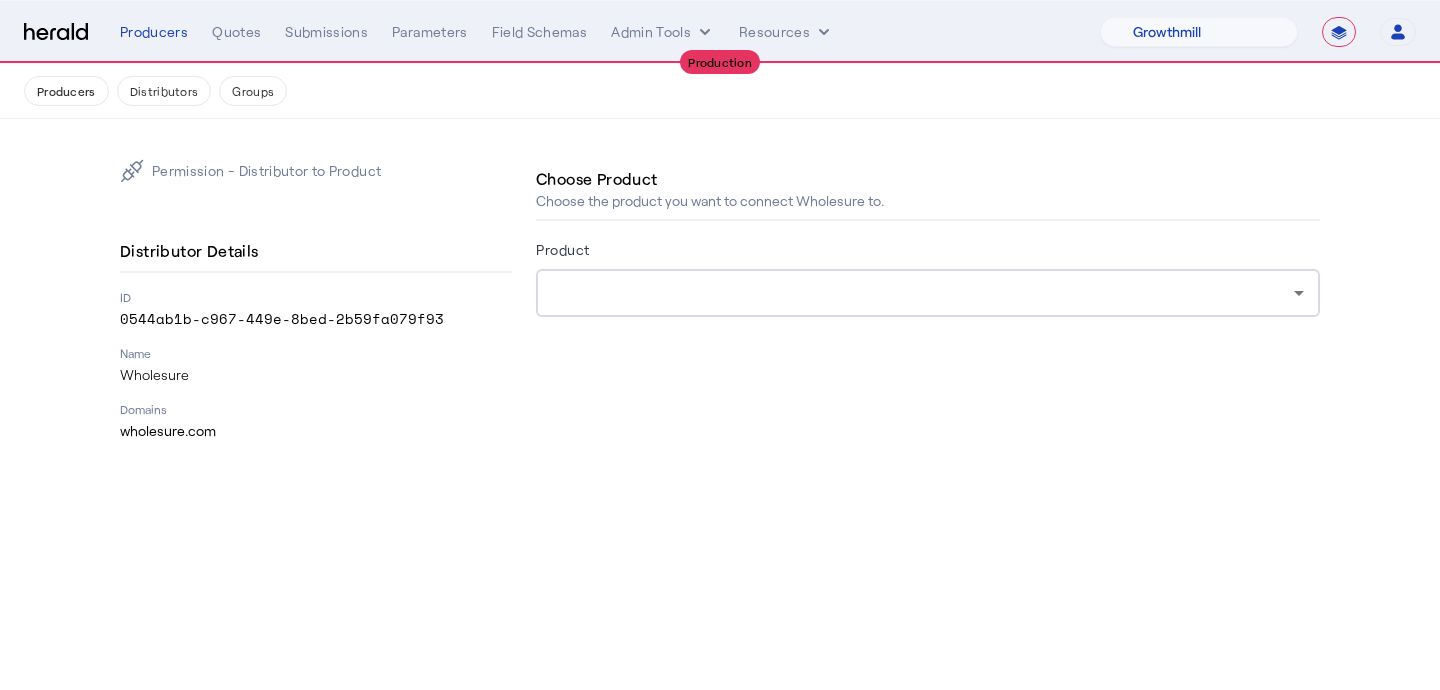 click on "Choose Product   Choose the product you want to connect Wholesure to.  Product" 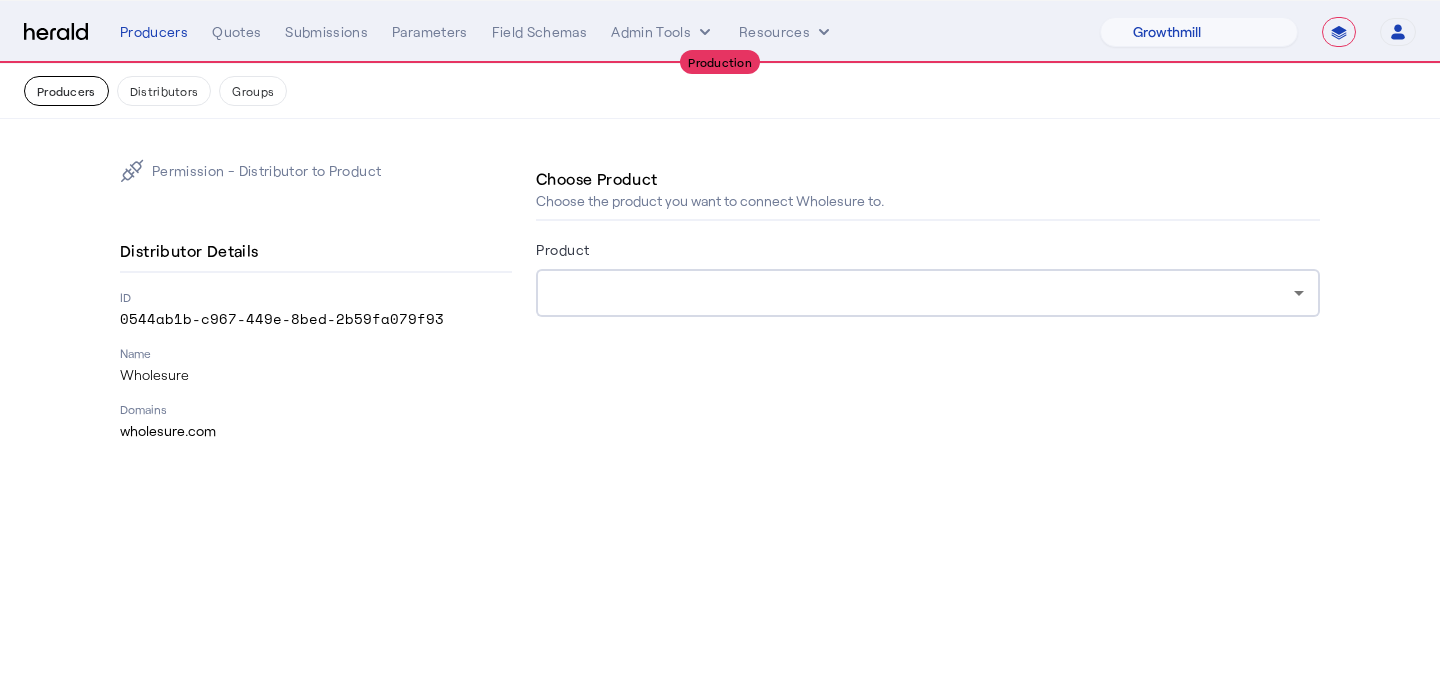 click on "Producers" at bounding box center [66, 91] 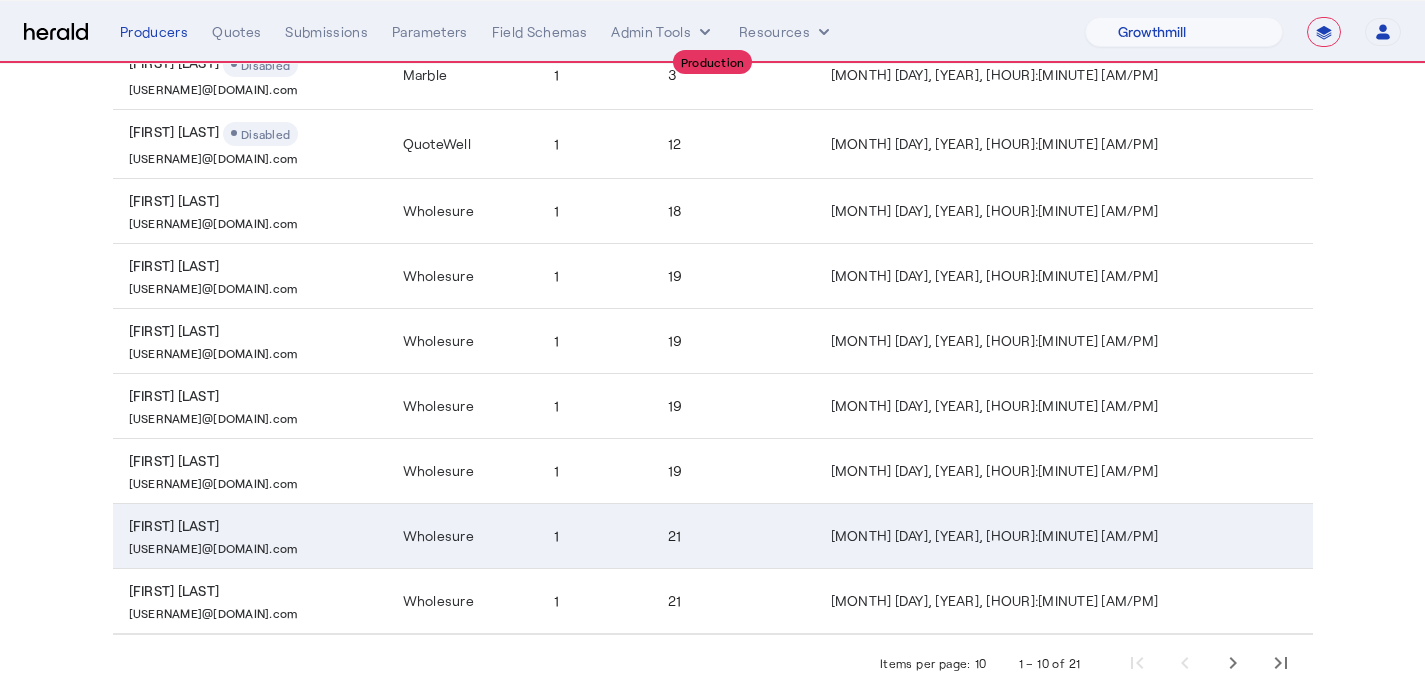 scroll, scrollTop: 421, scrollLeft: 0, axis: vertical 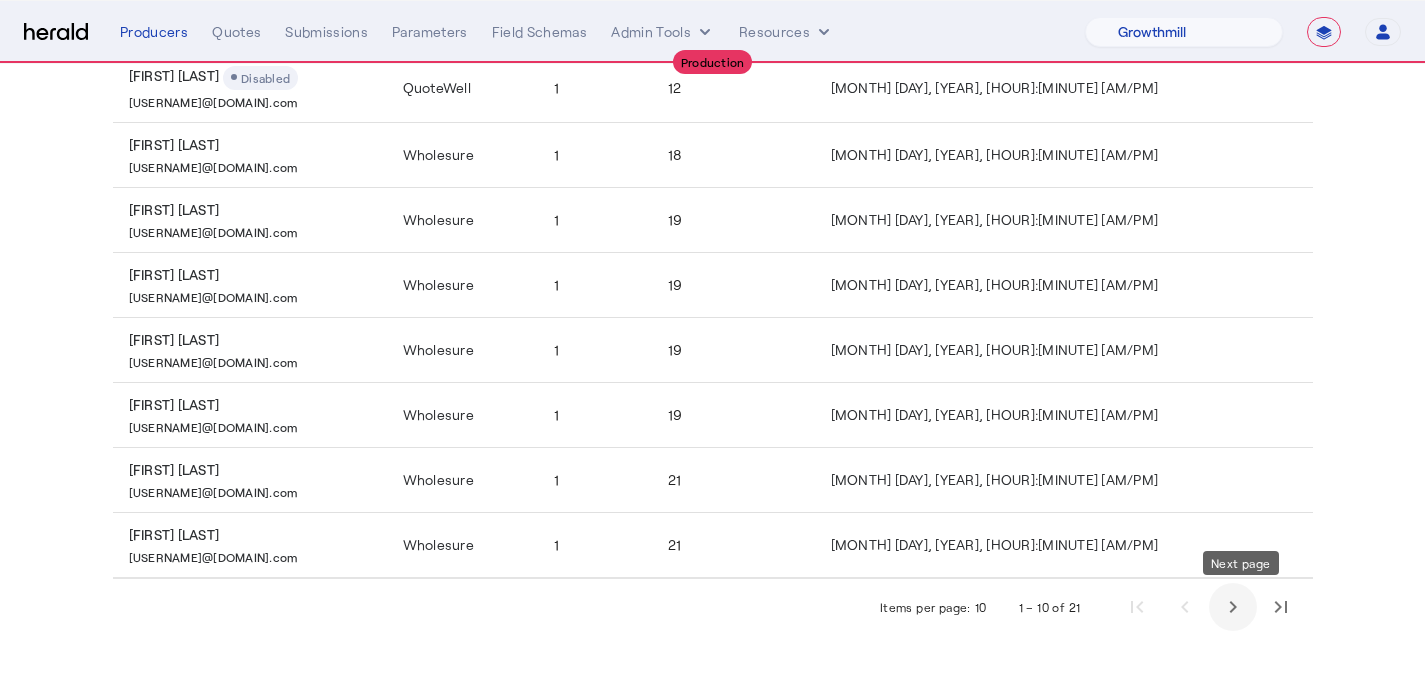 click 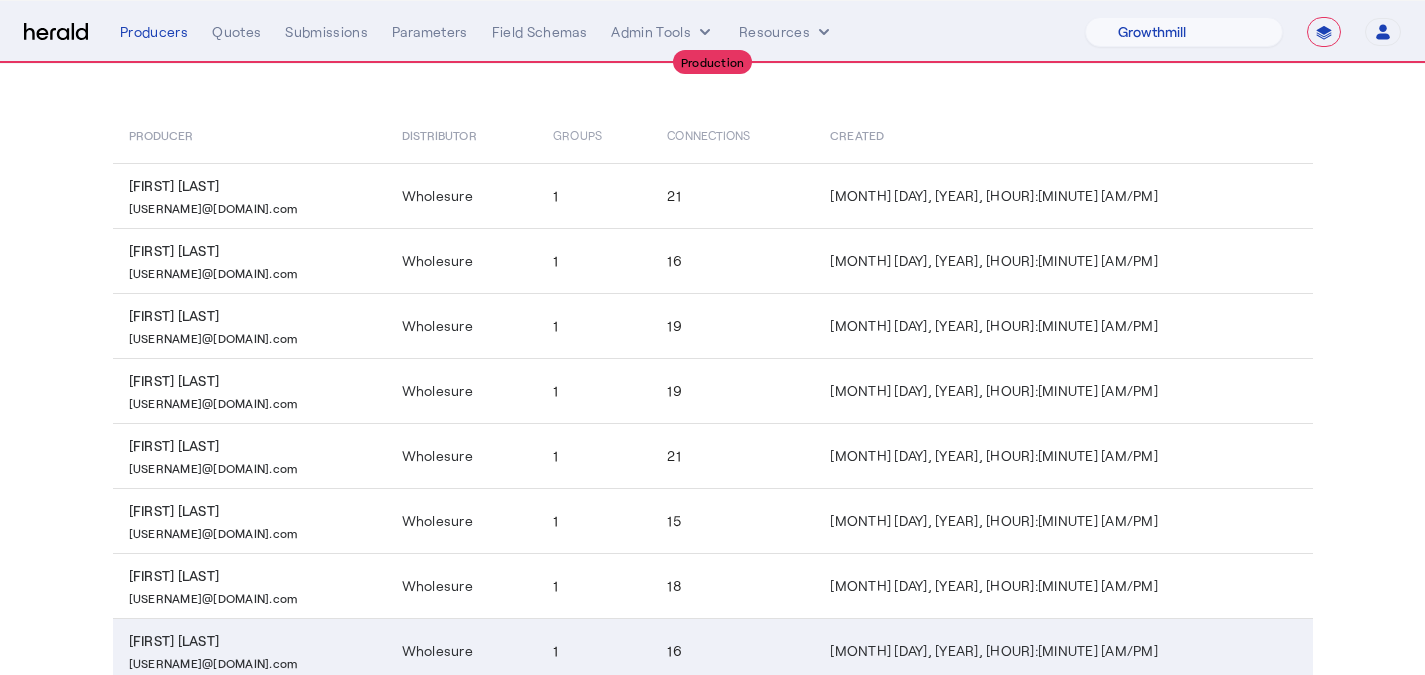 scroll, scrollTop: 164, scrollLeft: 0, axis: vertical 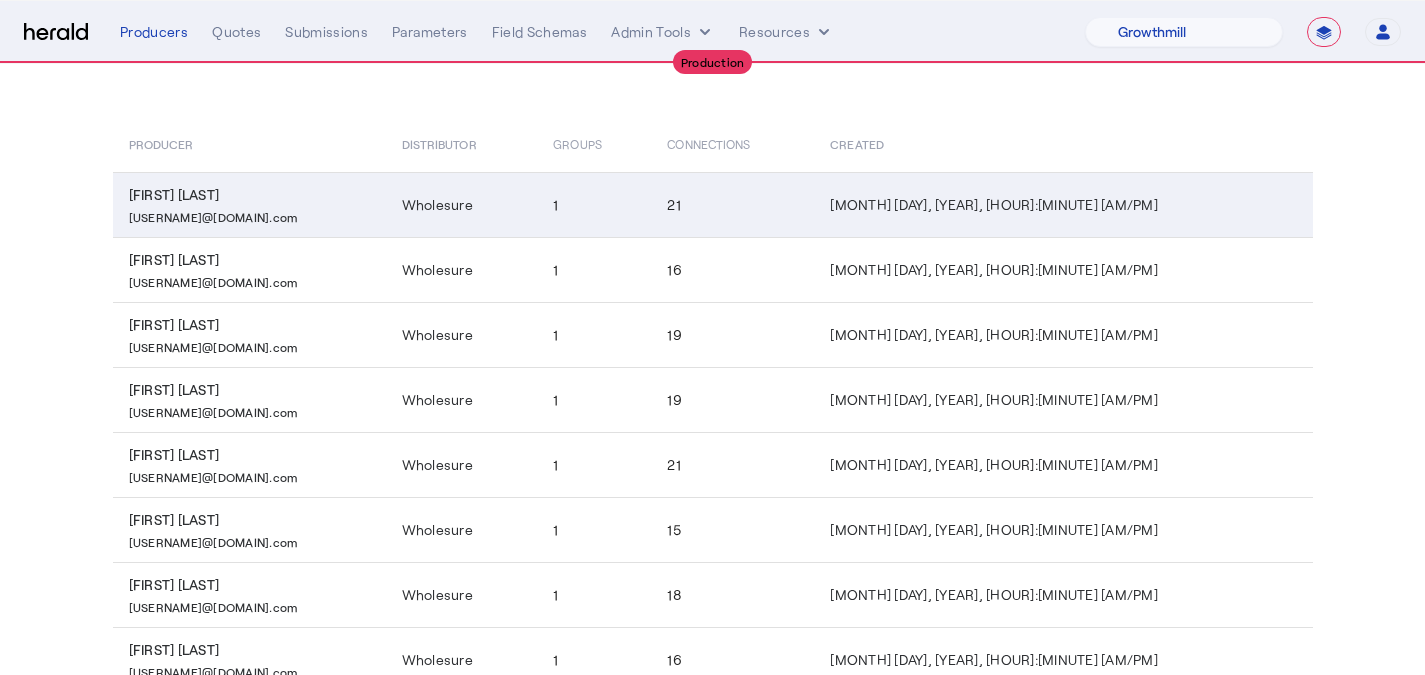 click on "21" 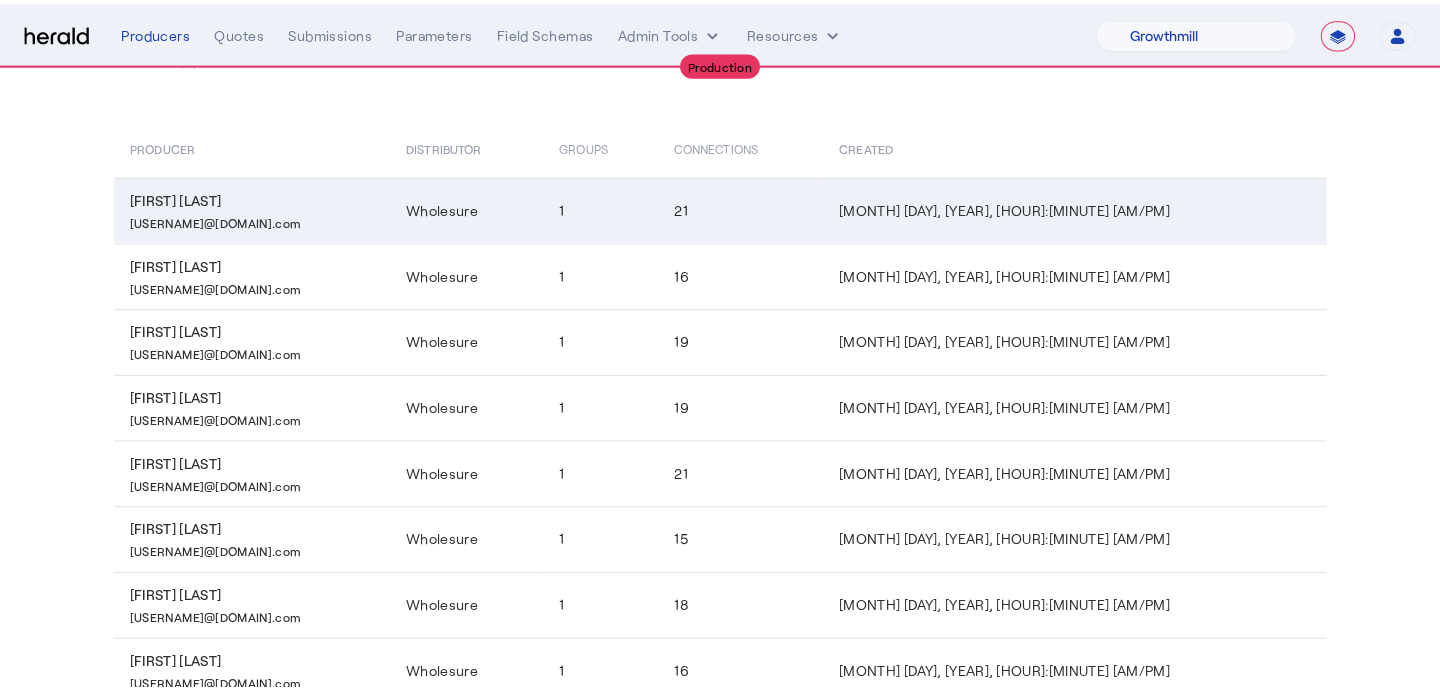 scroll, scrollTop: 0, scrollLeft: 0, axis: both 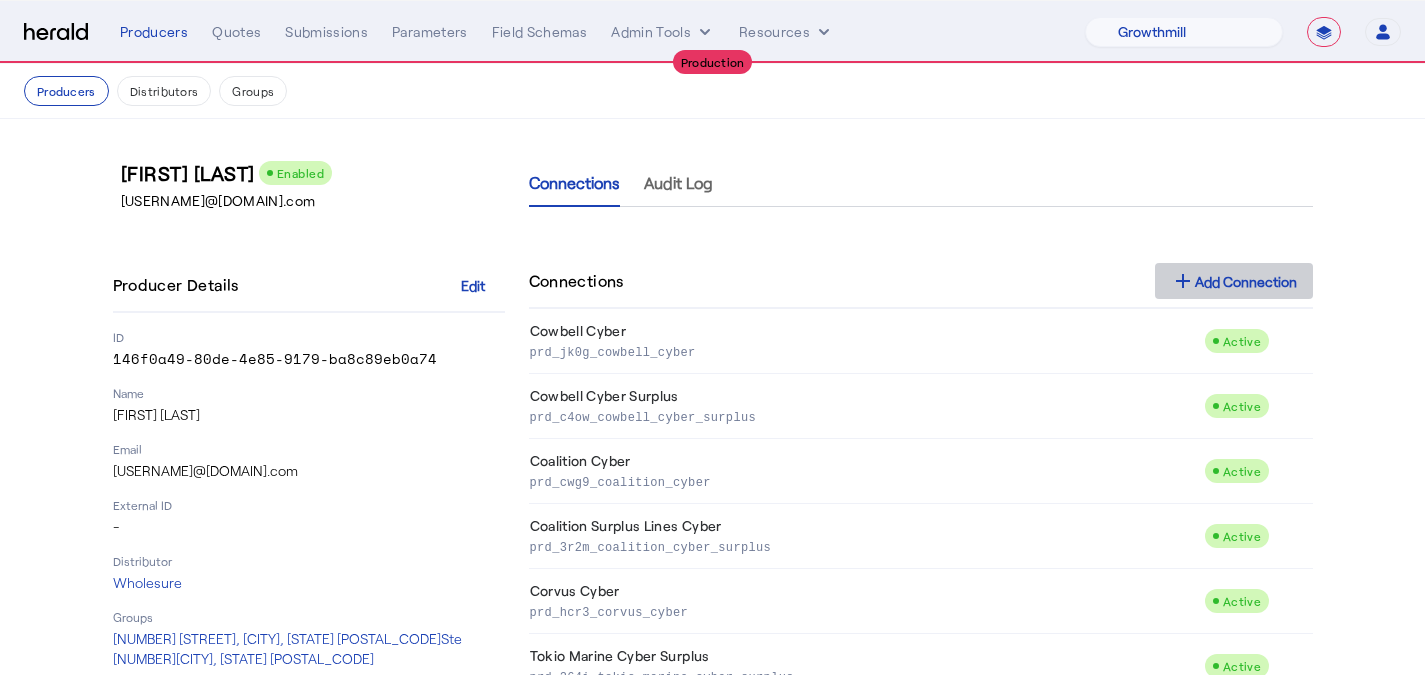 click on "add  Add Connection" at bounding box center [1234, 281] 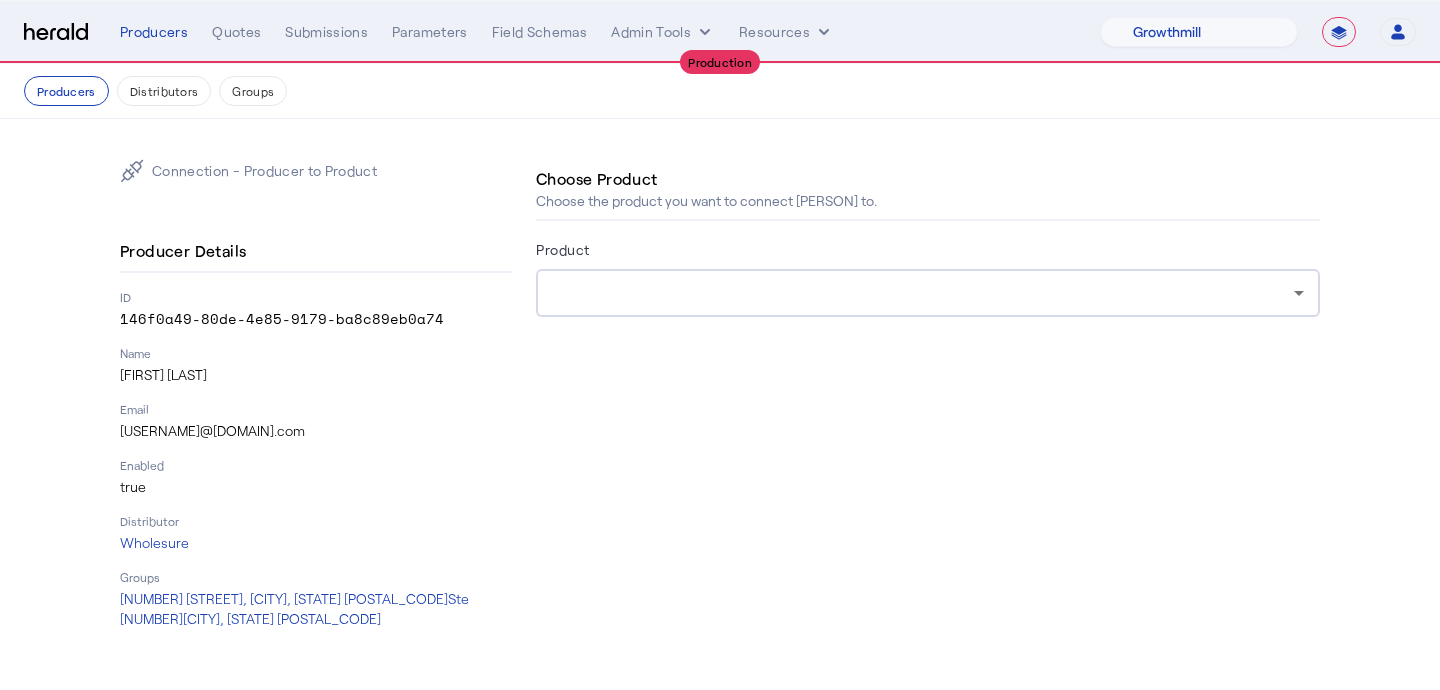 click at bounding box center (923, 293) 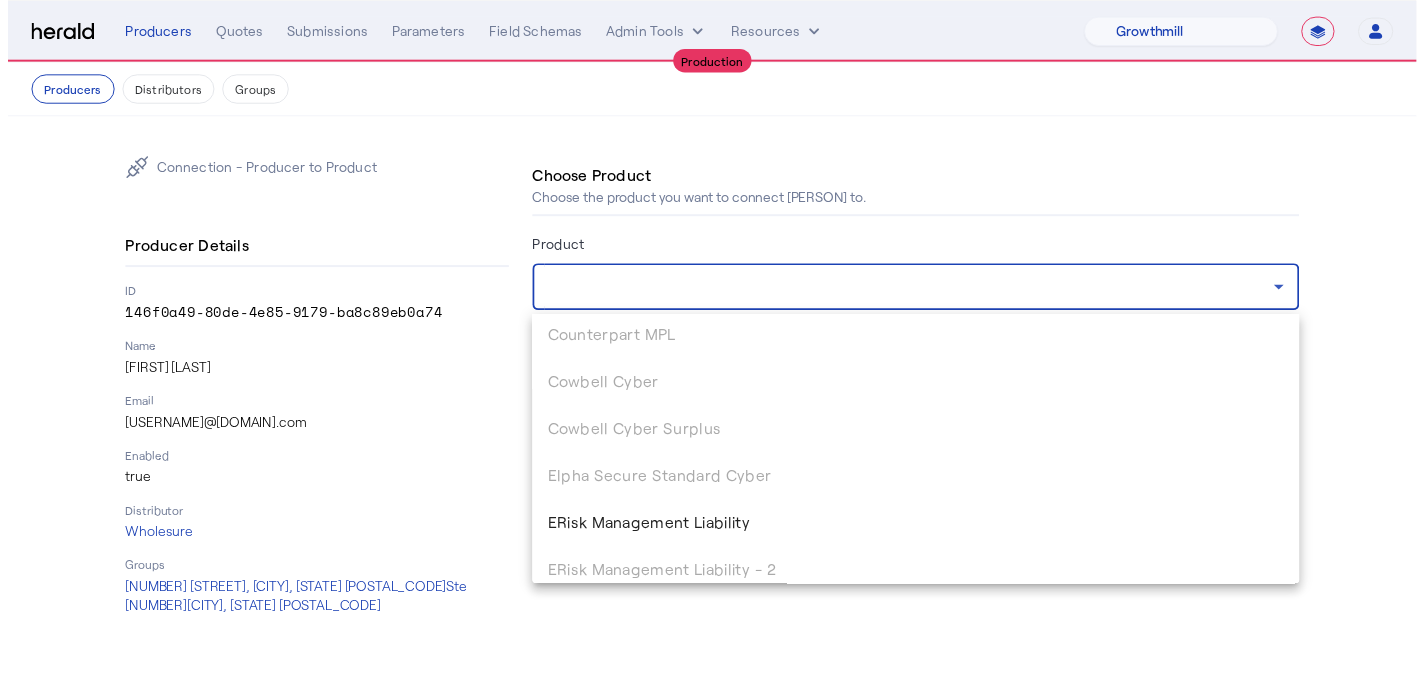 scroll, scrollTop: 1066, scrollLeft: 0, axis: vertical 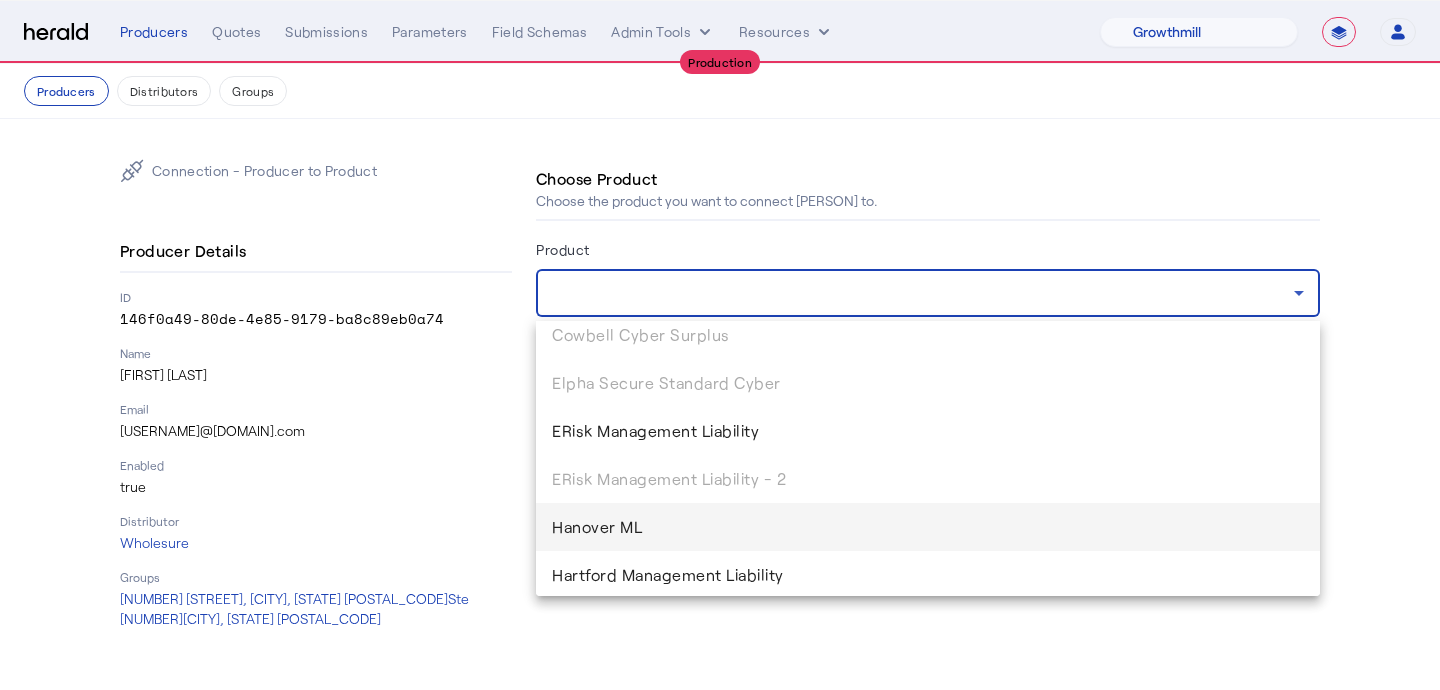 click on "Hanover ML" at bounding box center [928, 527] 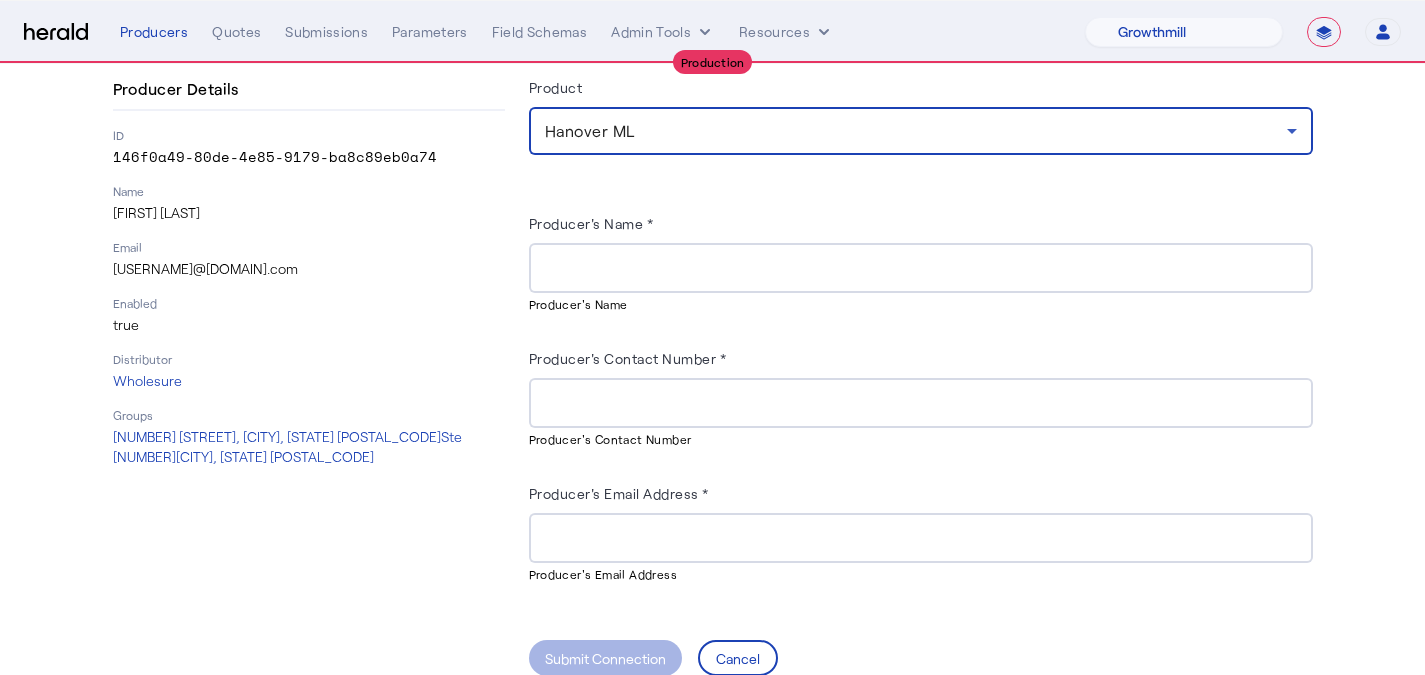 scroll, scrollTop: 177, scrollLeft: 0, axis: vertical 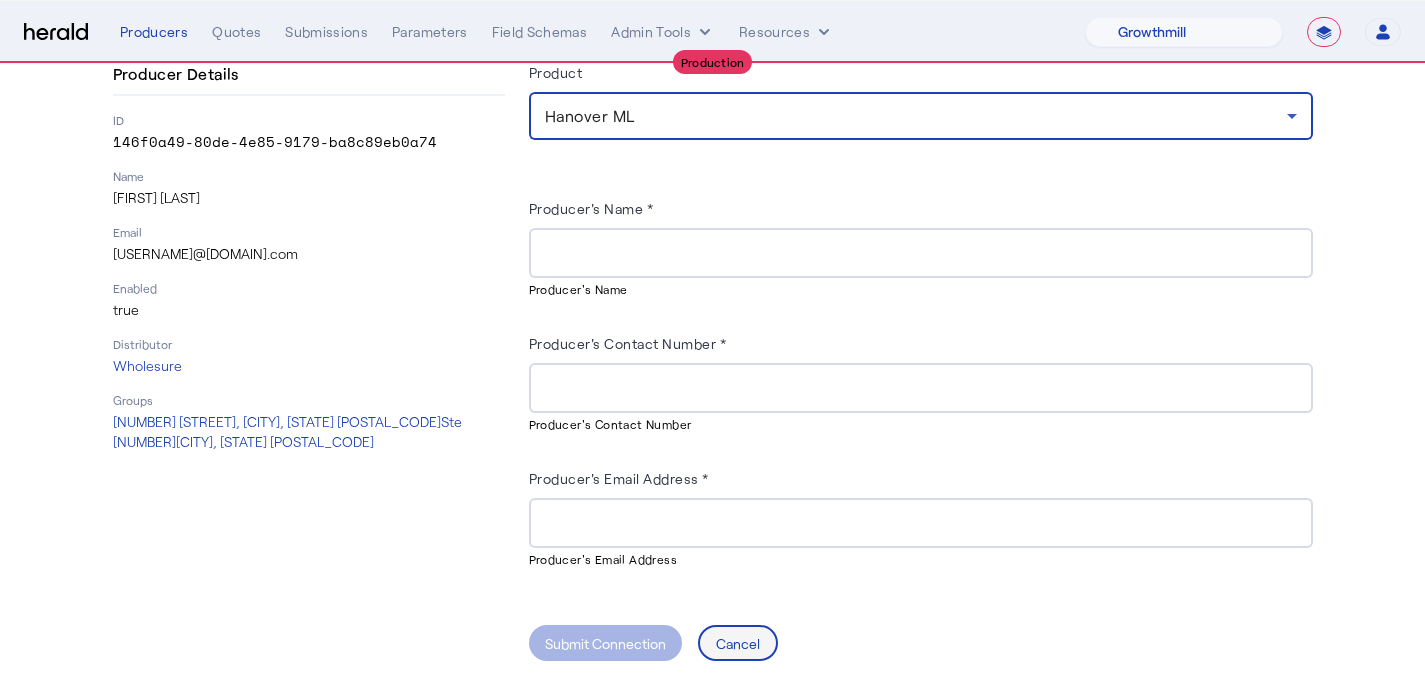 click on "Cancel" 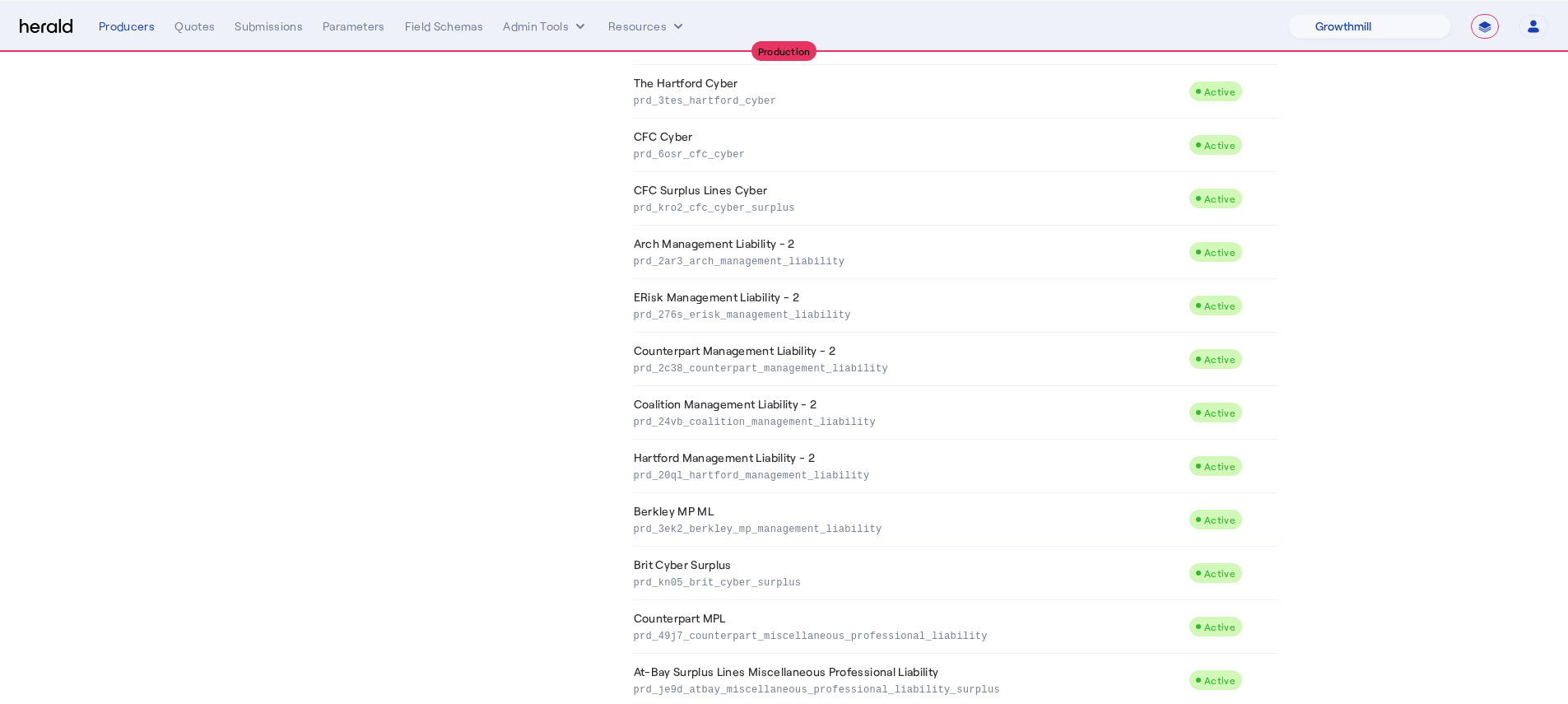 scroll, scrollTop: 707, scrollLeft: 0, axis: vertical 